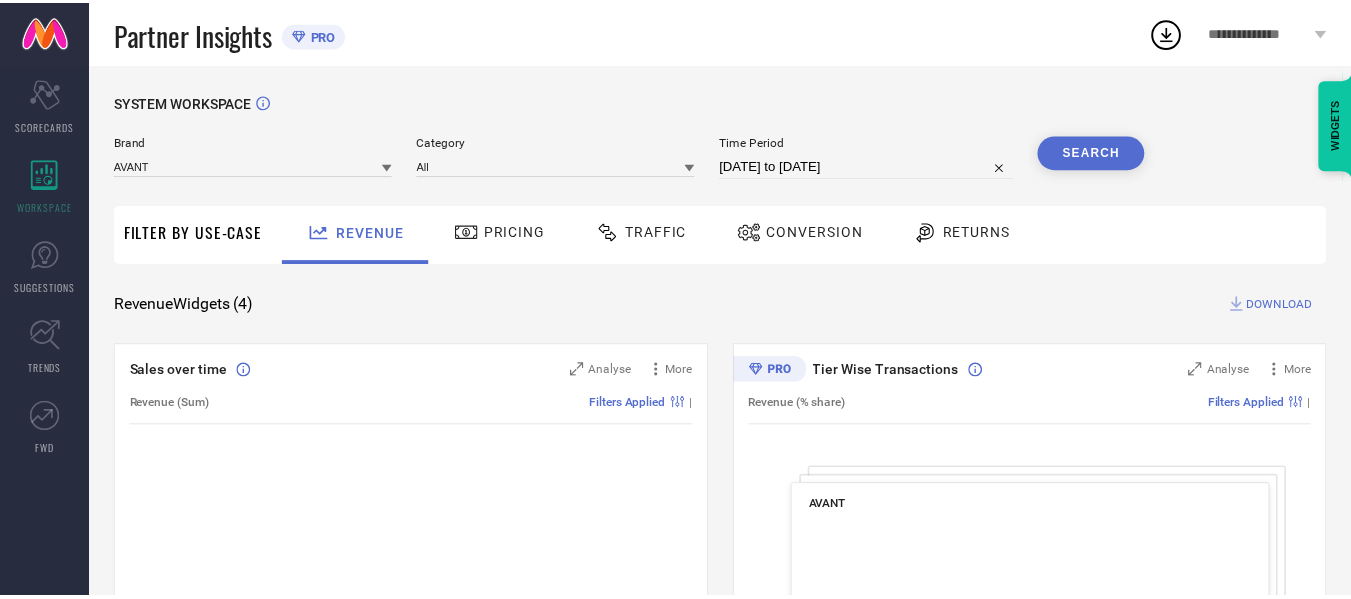 scroll, scrollTop: 0, scrollLeft: 0, axis: both 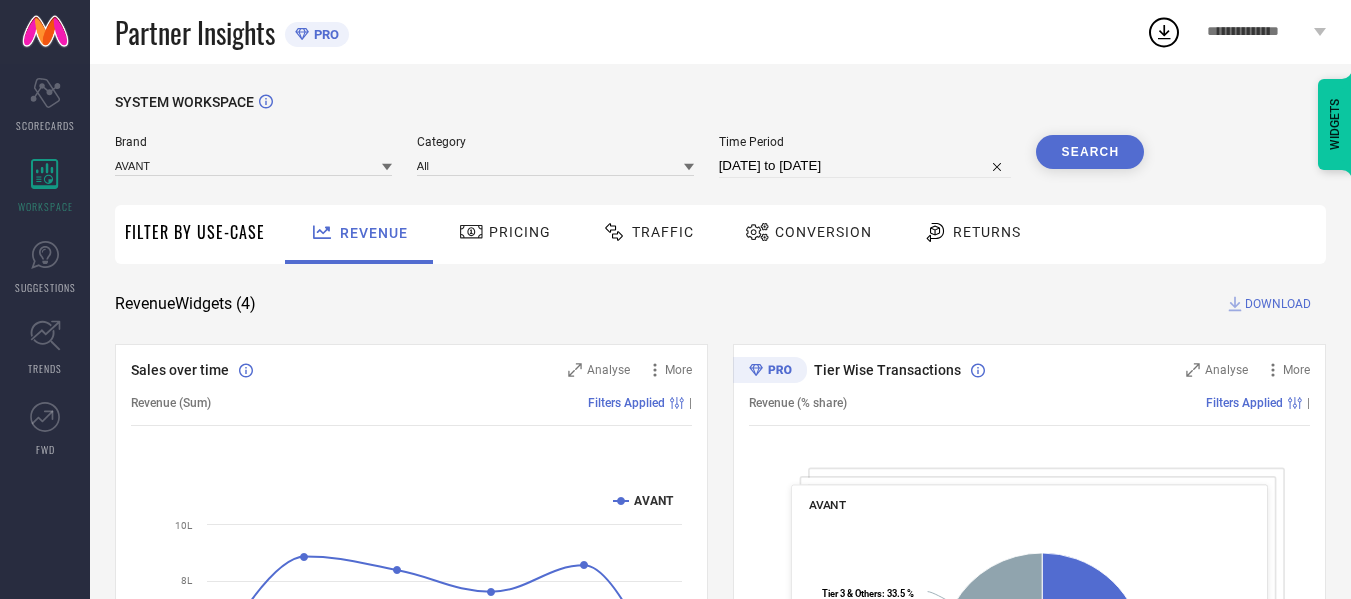 click on "[DATE] to [DATE]" at bounding box center [865, 166] 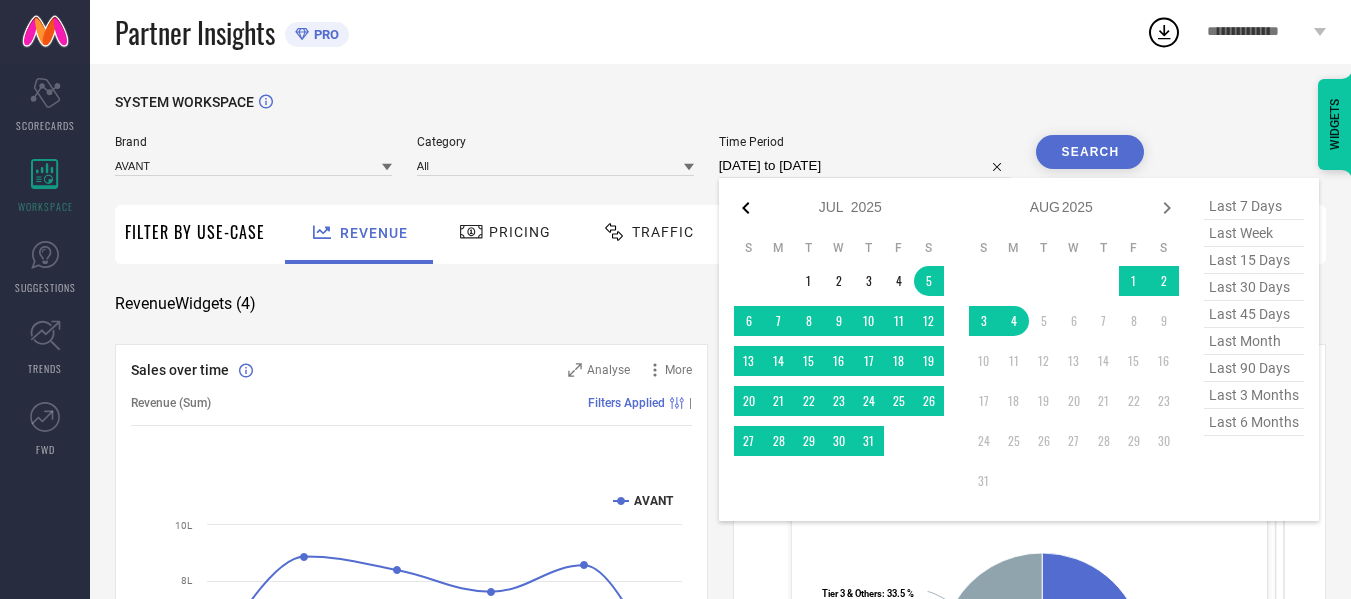 click 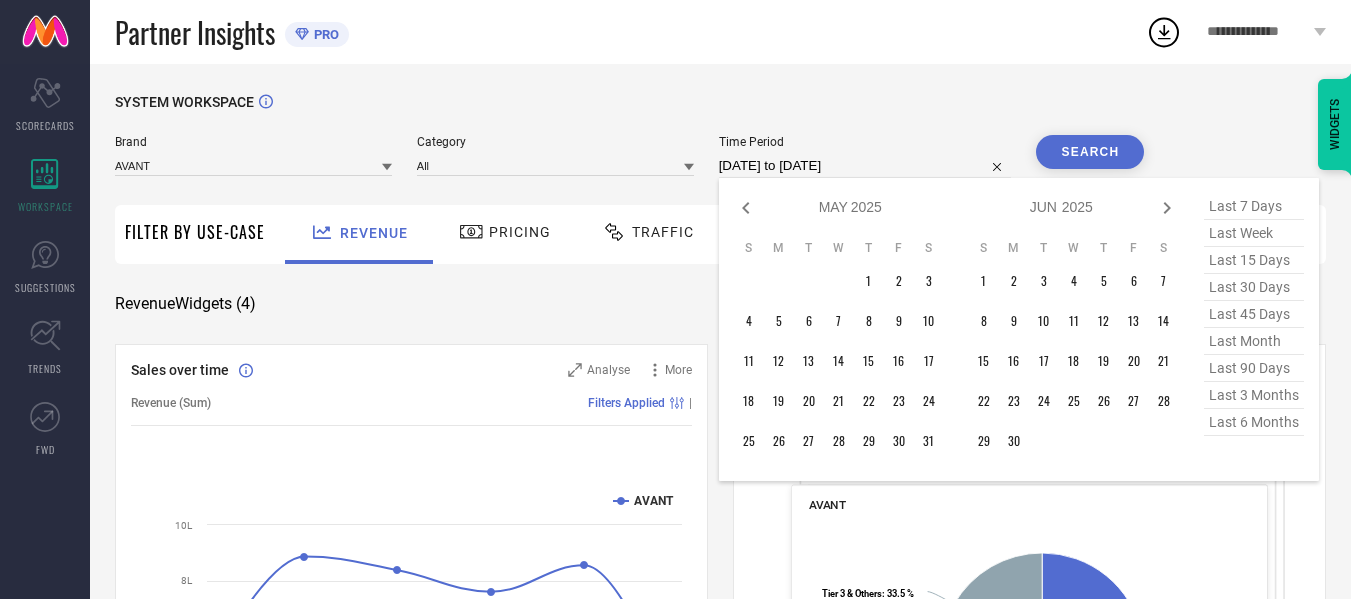 click 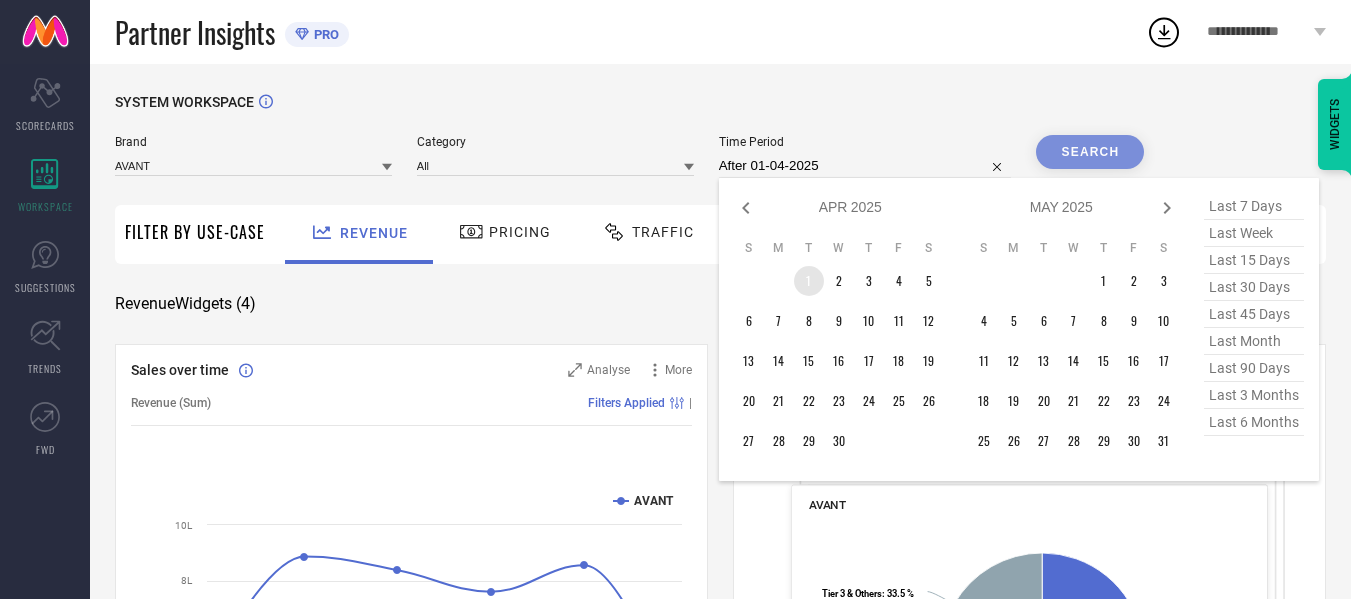 click on "1" at bounding box center [809, 281] 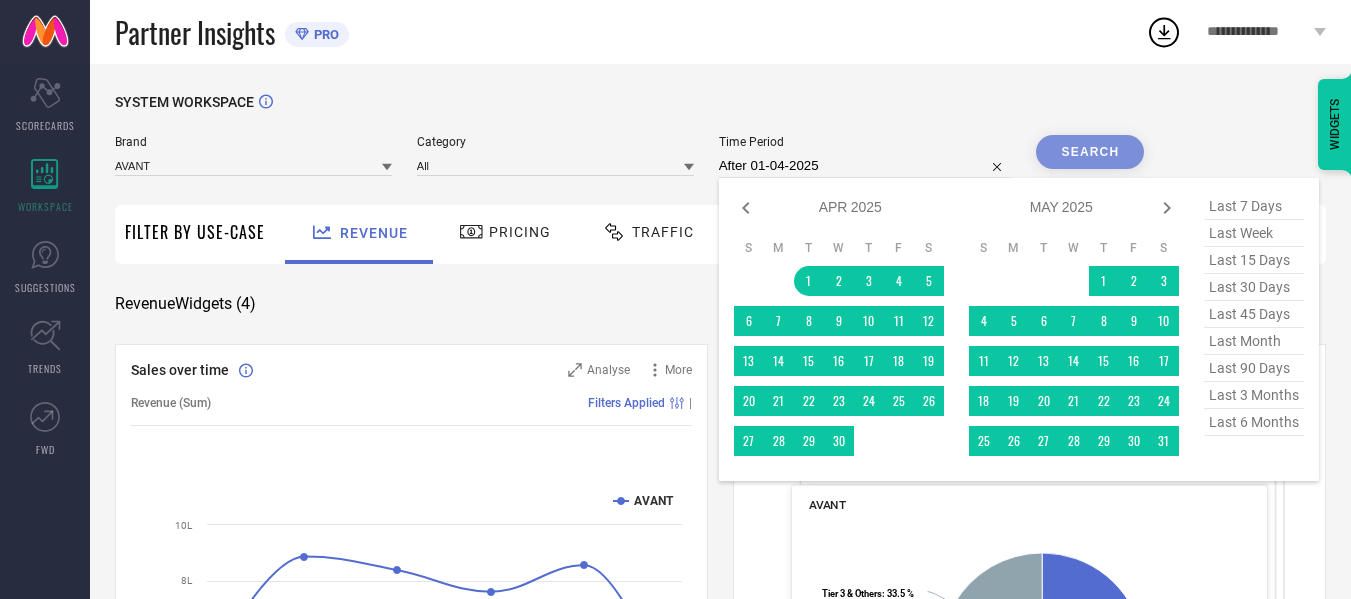 type on "01-04-2025 to 30-04-2025" 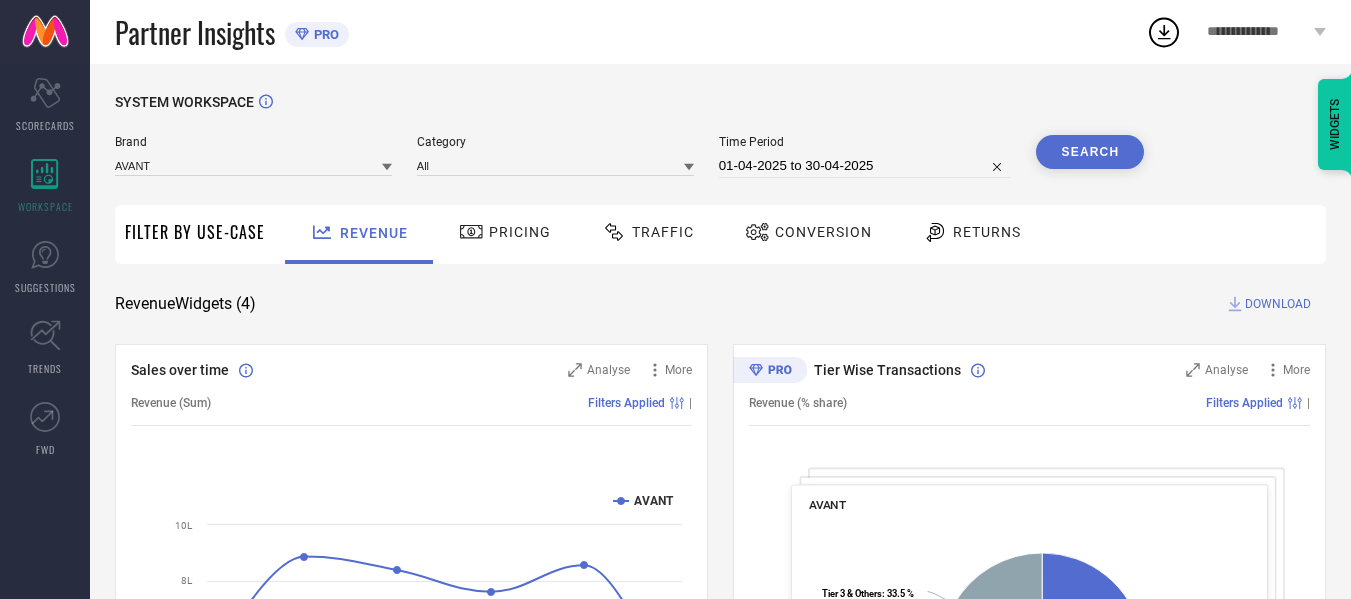 click on "Search" at bounding box center [1090, 152] 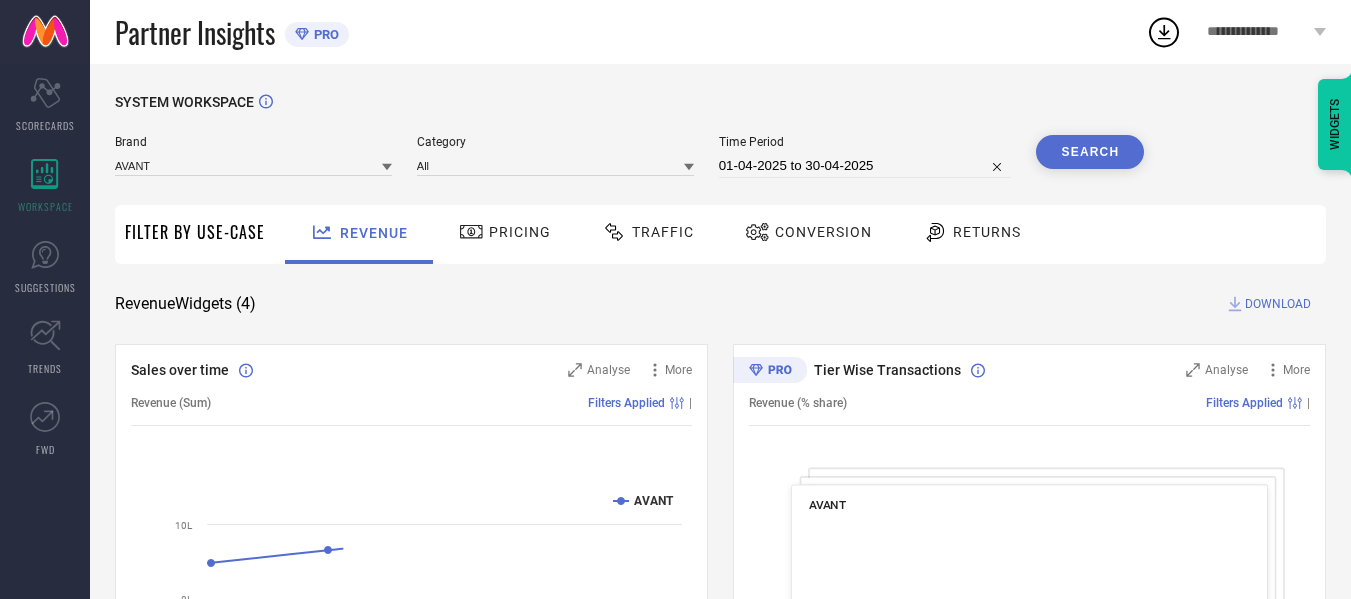 click on "DOWNLOAD" at bounding box center (1278, 304) 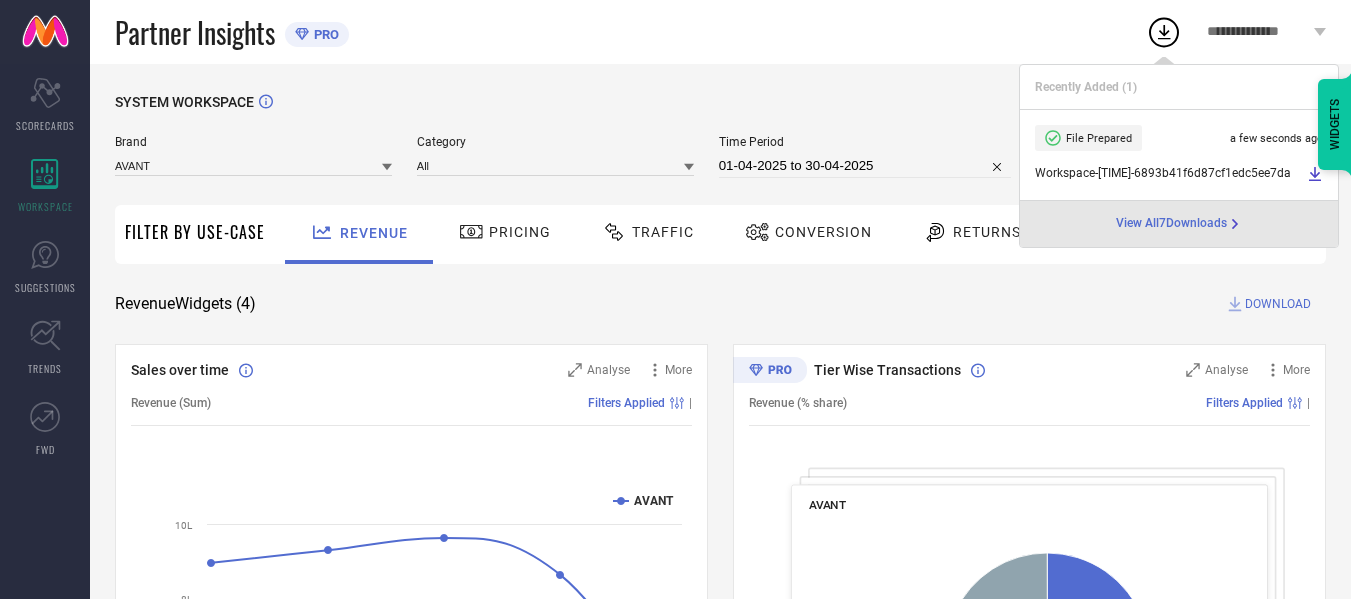 drag, startPoint x: 814, startPoint y: 165, endPoint x: 827, endPoint y: 174, distance: 15.811388 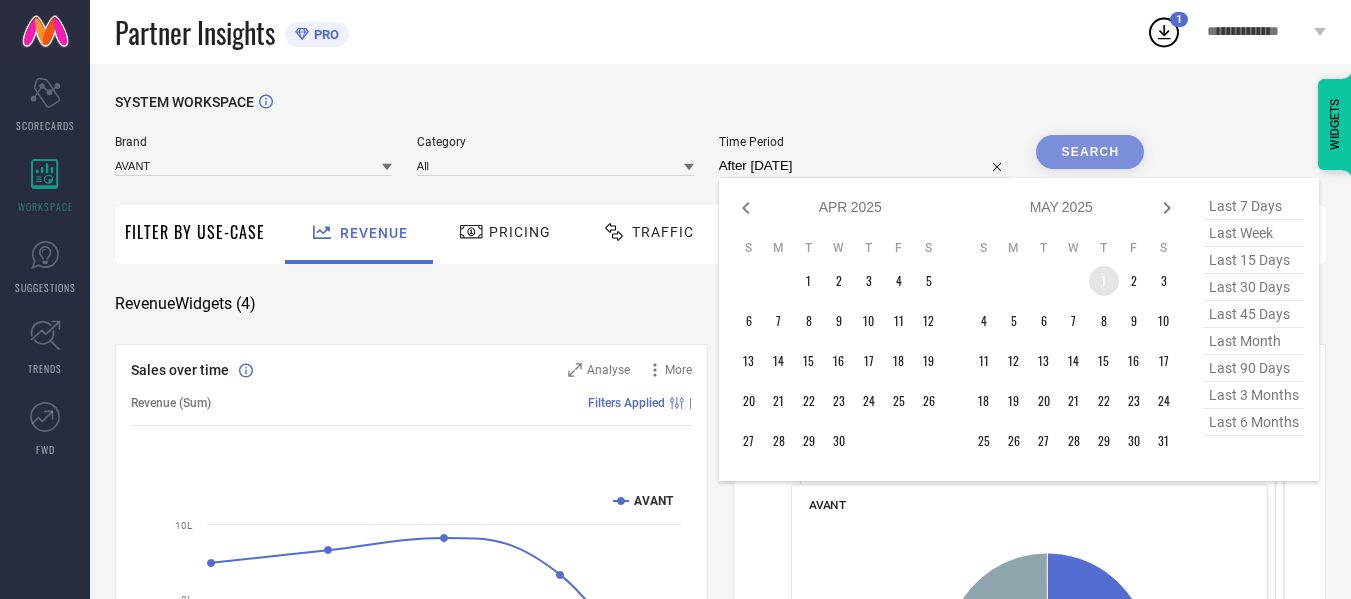 click on "1" at bounding box center [1104, 281] 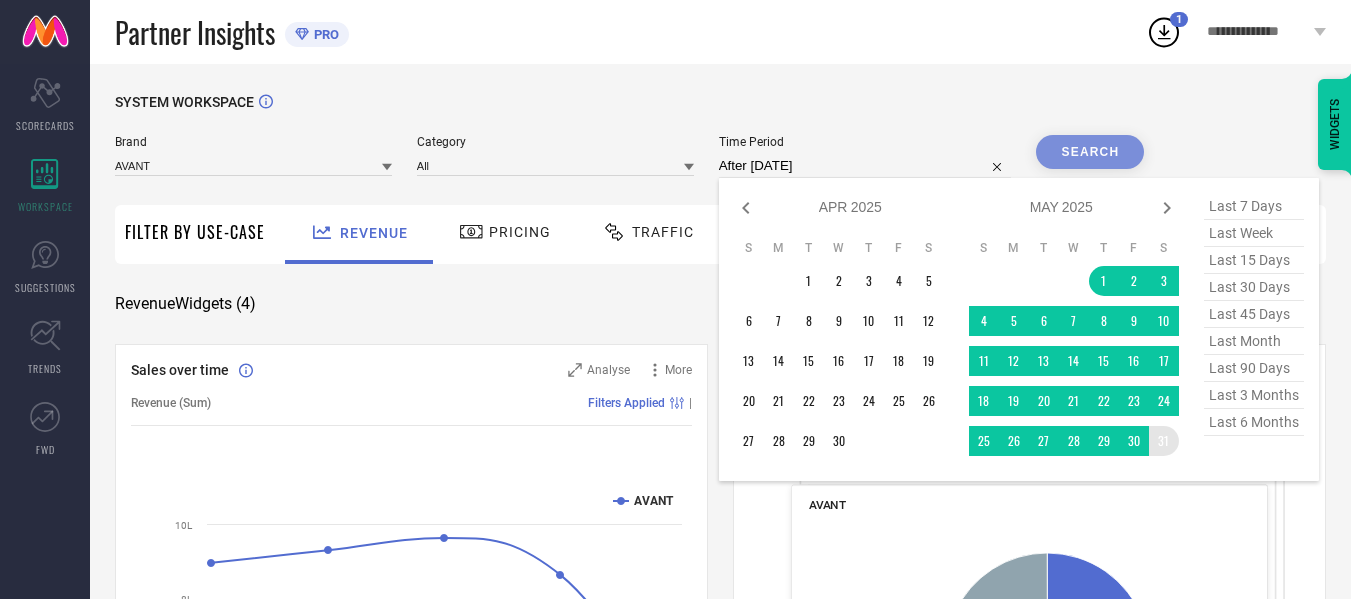 type on "01-05-2025 to 31-05-2025" 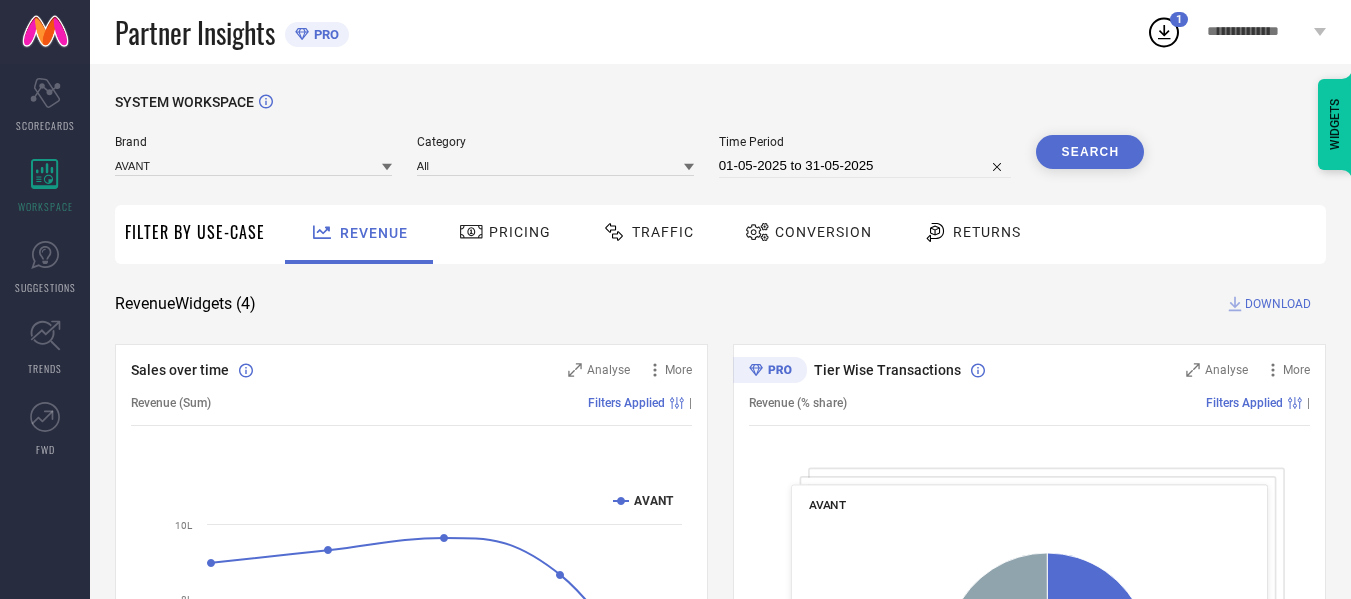 click on "Search" at bounding box center (1090, 152) 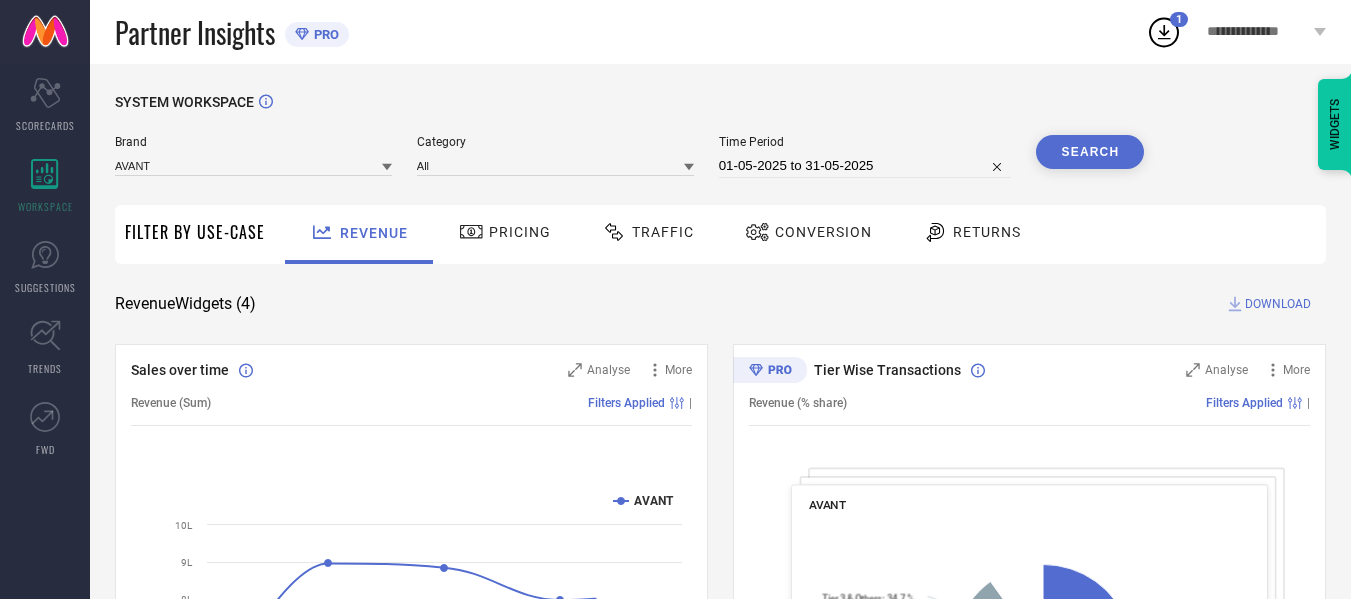 click on "DOWNLOAD" at bounding box center [1278, 304] 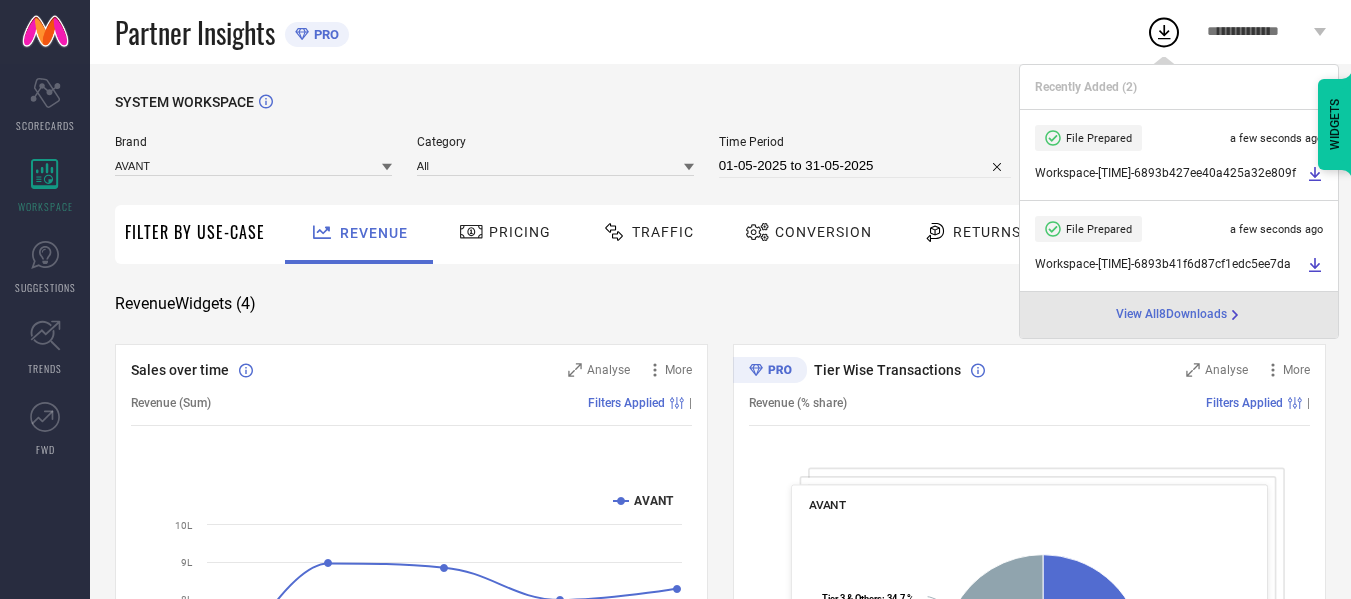click on "01-05-2025 to 31-05-2025" at bounding box center [865, 166] 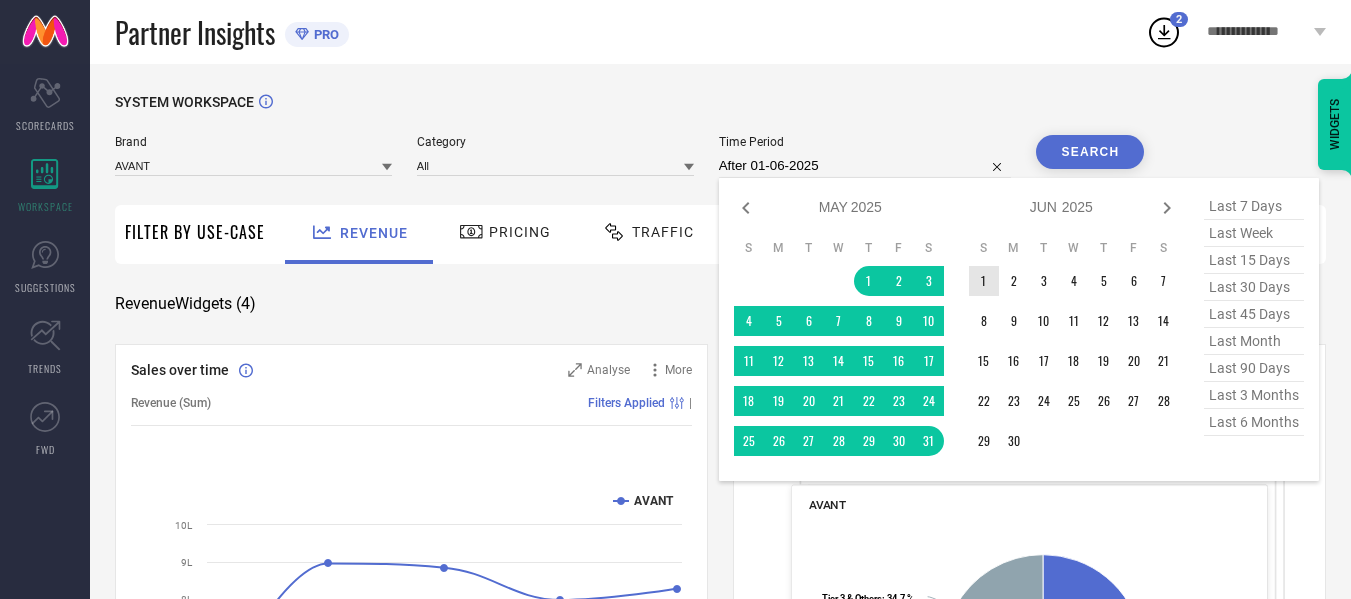 click on "1" at bounding box center (984, 281) 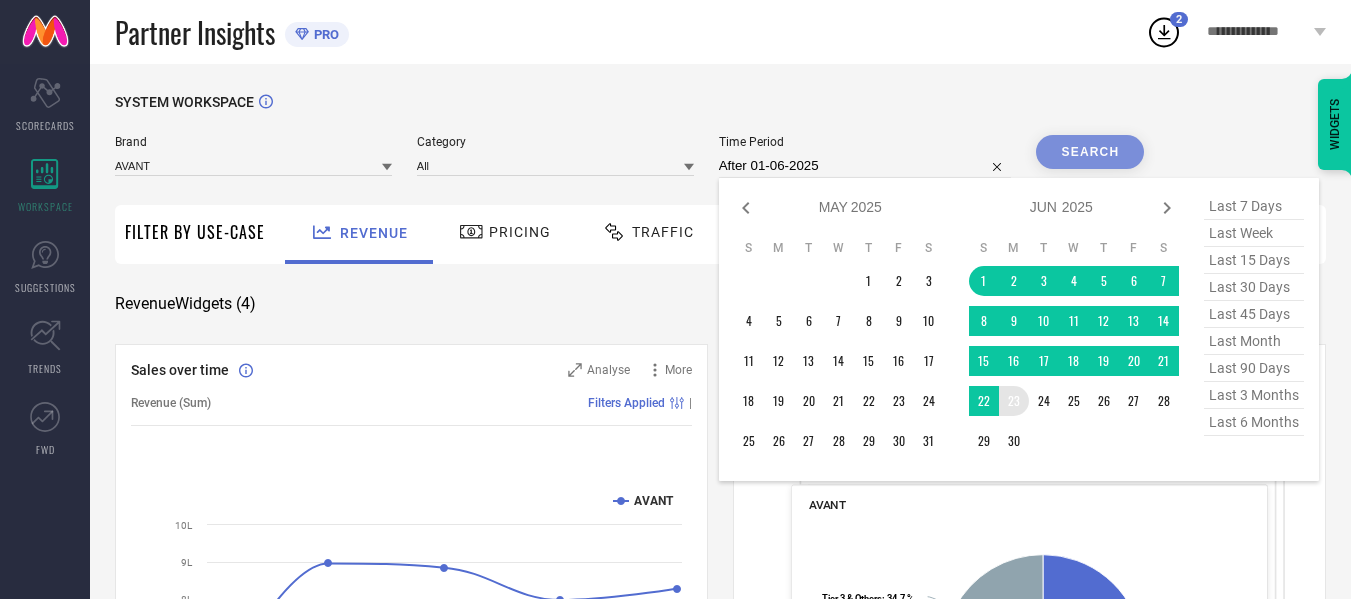 type on "01-06-2025 to 30-06-2025" 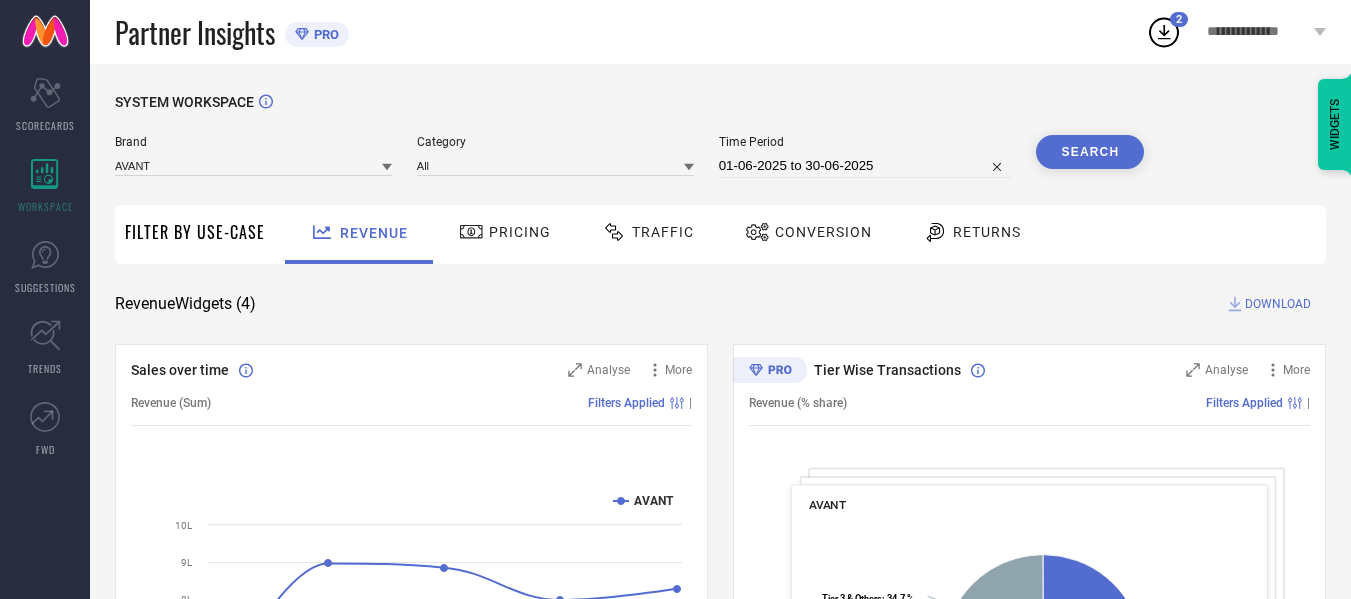 click on "Search" at bounding box center [1090, 152] 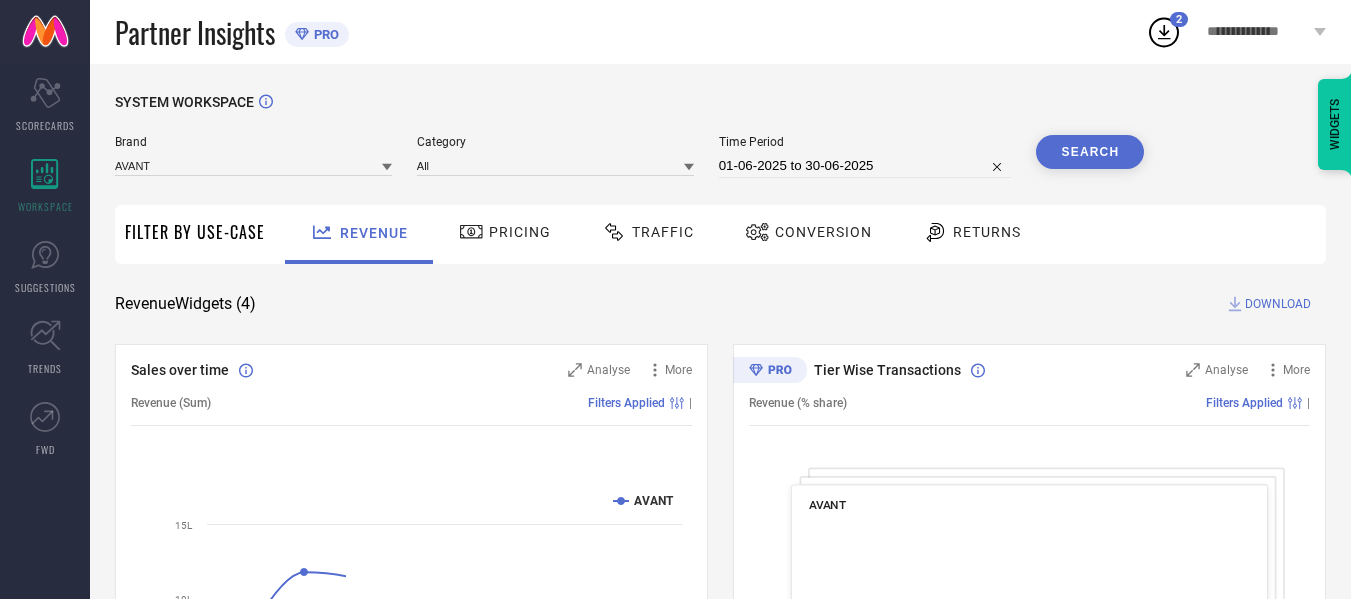 click on "DOWNLOAD" at bounding box center [1278, 304] 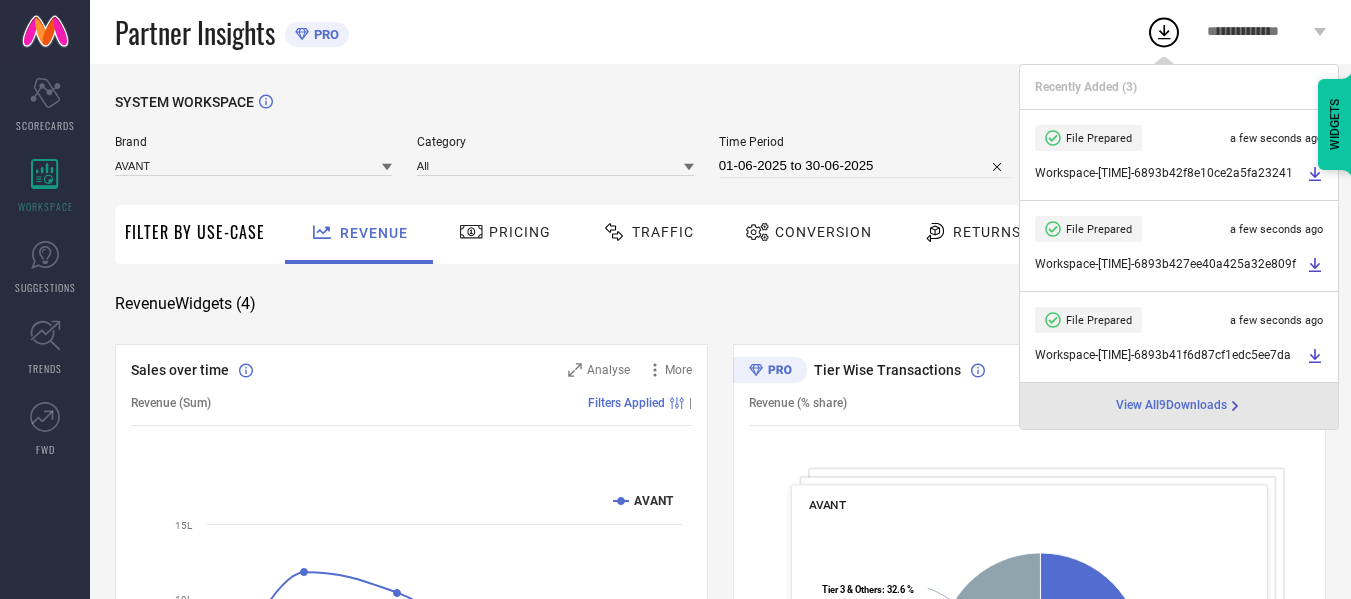 click on "01-06-2025 to 30-06-2025" at bounding box center (865, 166) 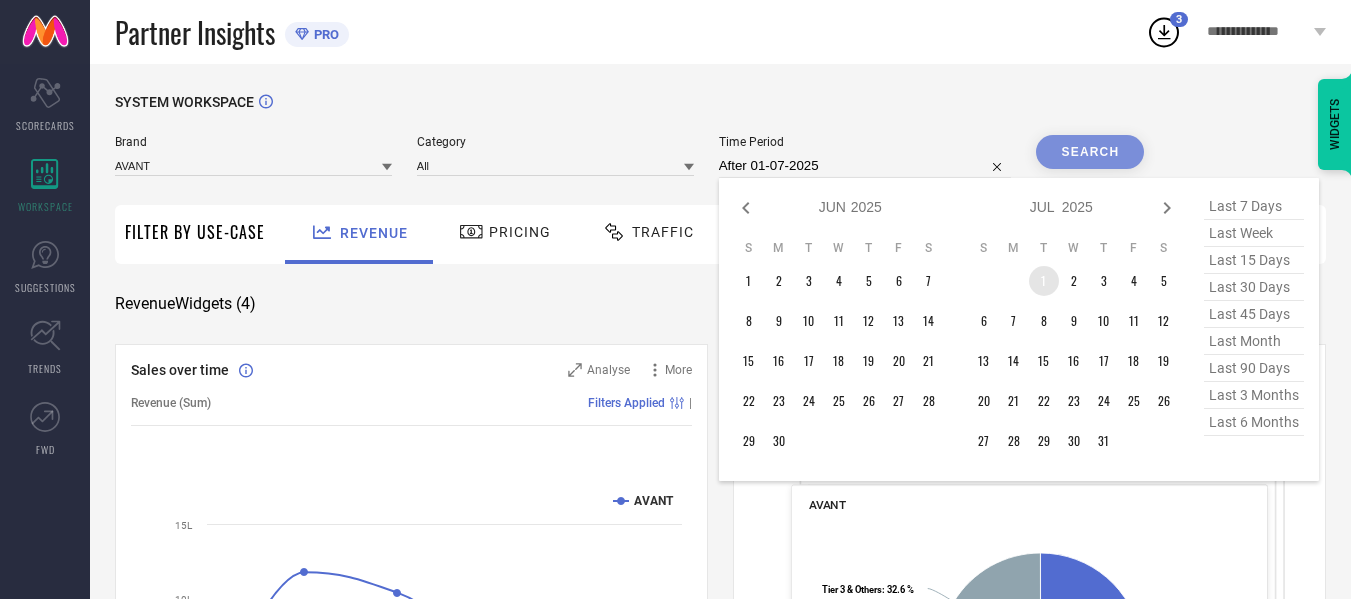 click on "1" at bounding box center (1044, 281) 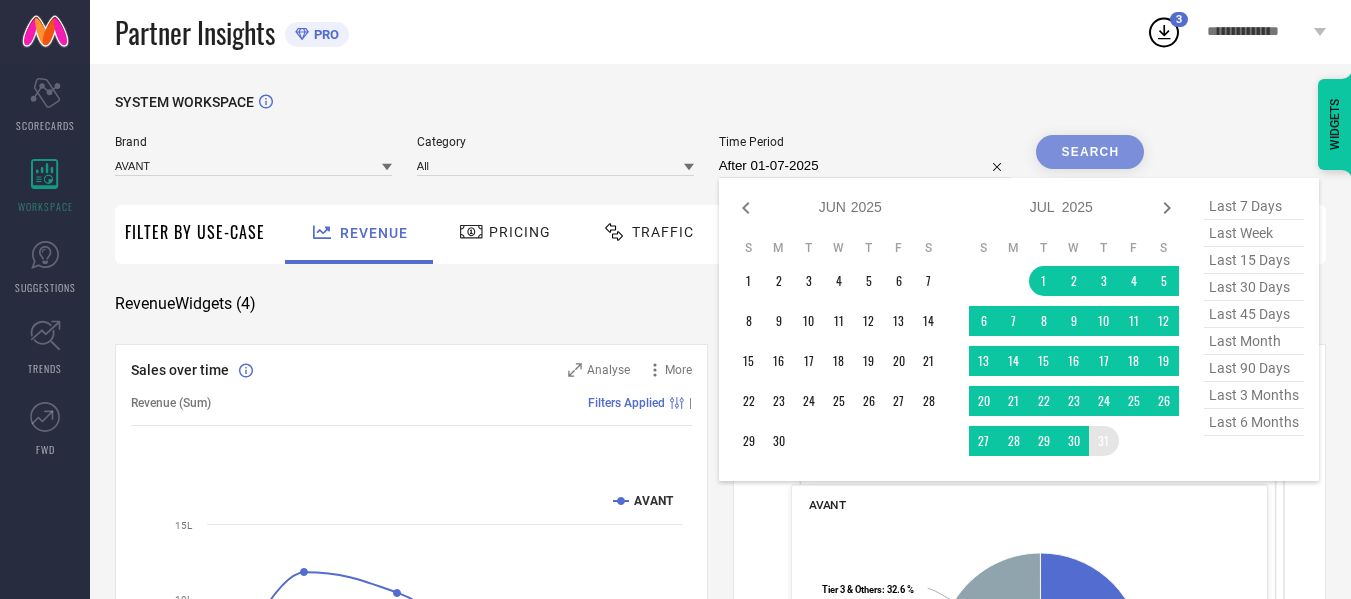 type on "01-07-2025 to 31-07-2025" 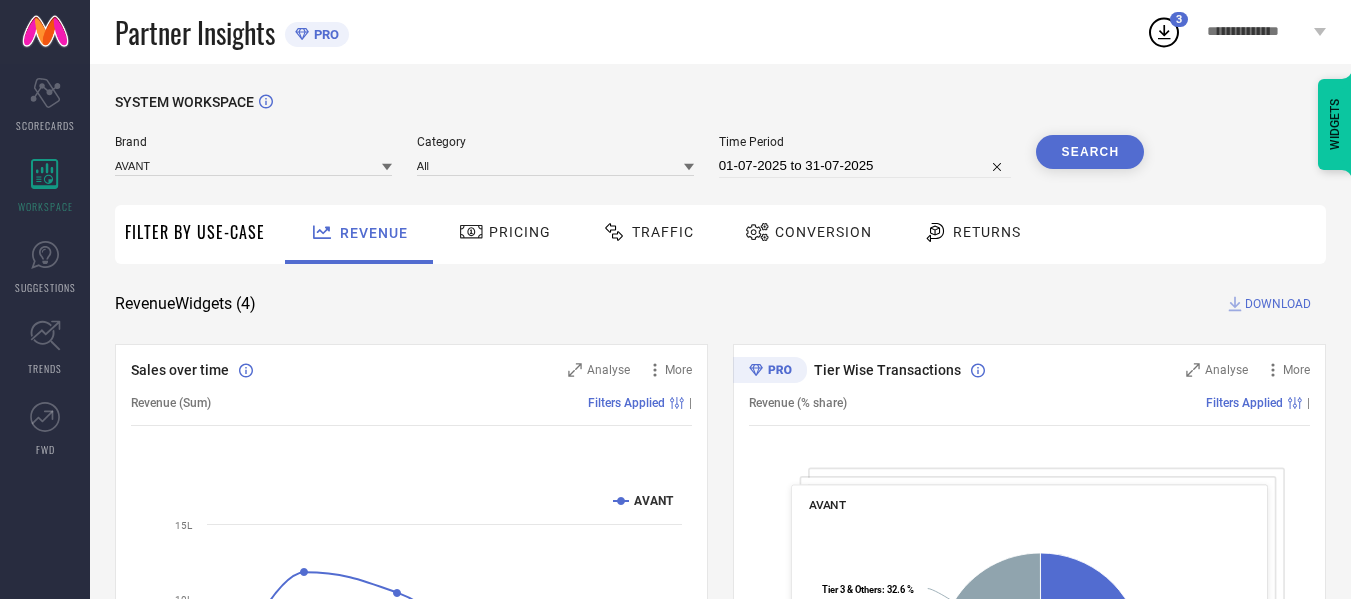 click on "Search" at bounding box center (1090, 152) 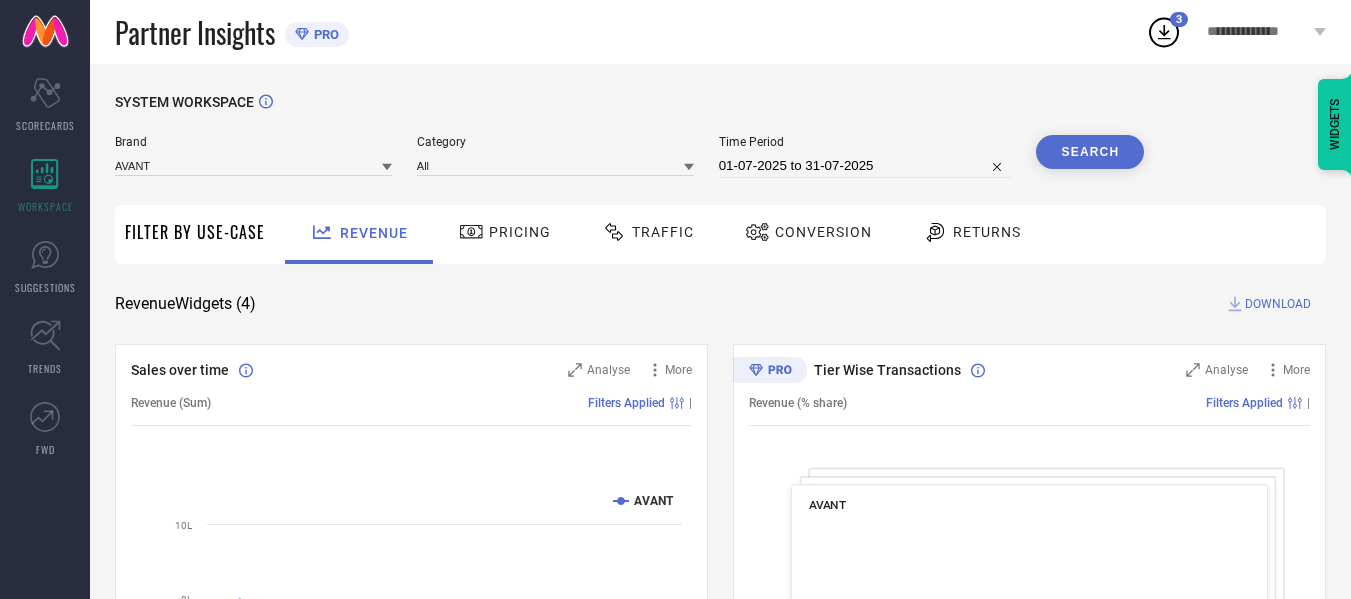 click on "DOWNLOAD" at bounding box center [1278, 304] 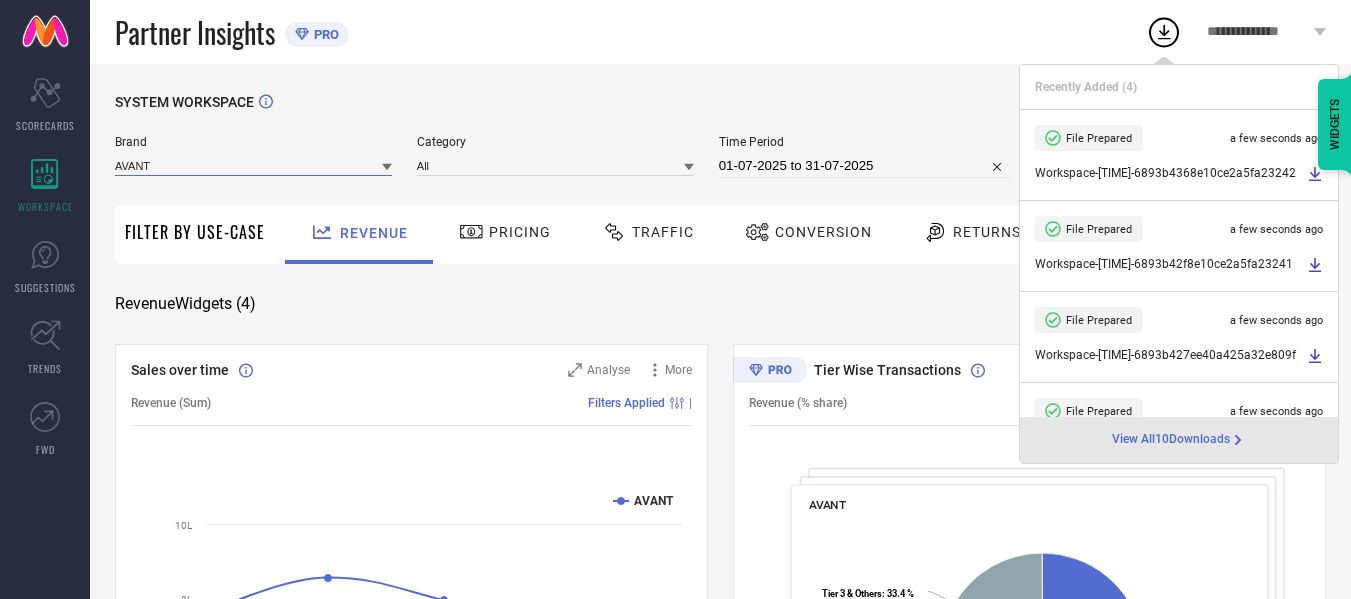 click at bounding box center [253, 165] 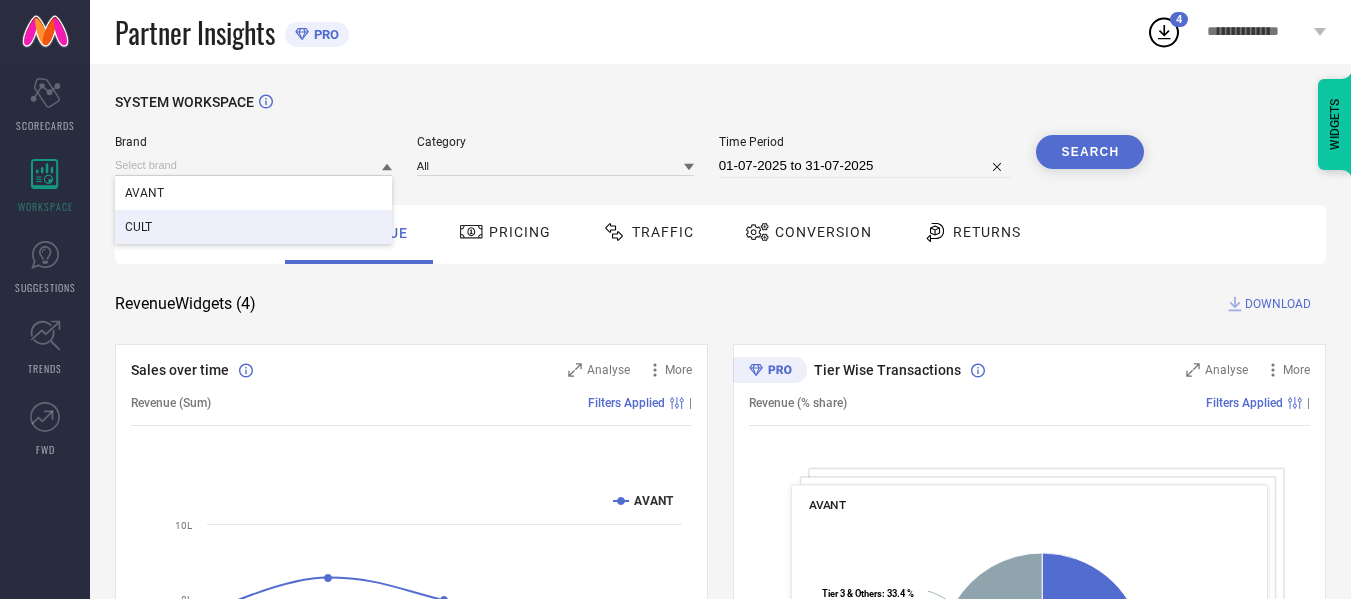 click on "CULT" at bounding box center [253, 227] 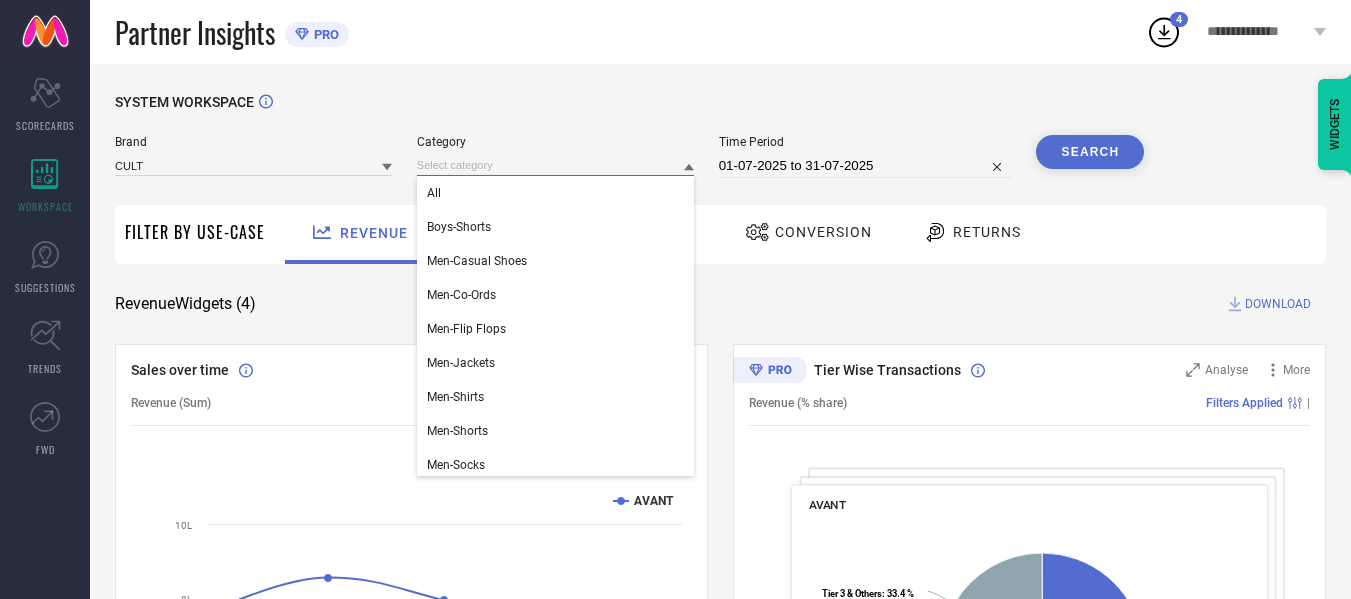 click at bounding box center [555, 165] 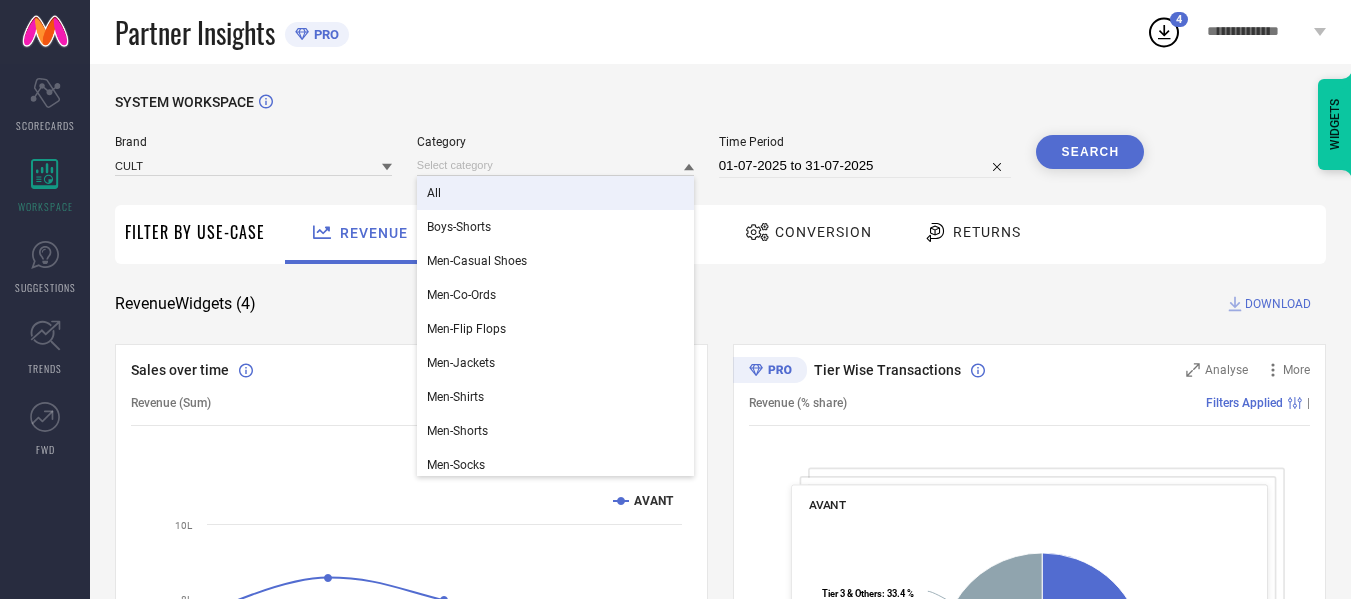 click on "All" at bounding box center [555, 193] 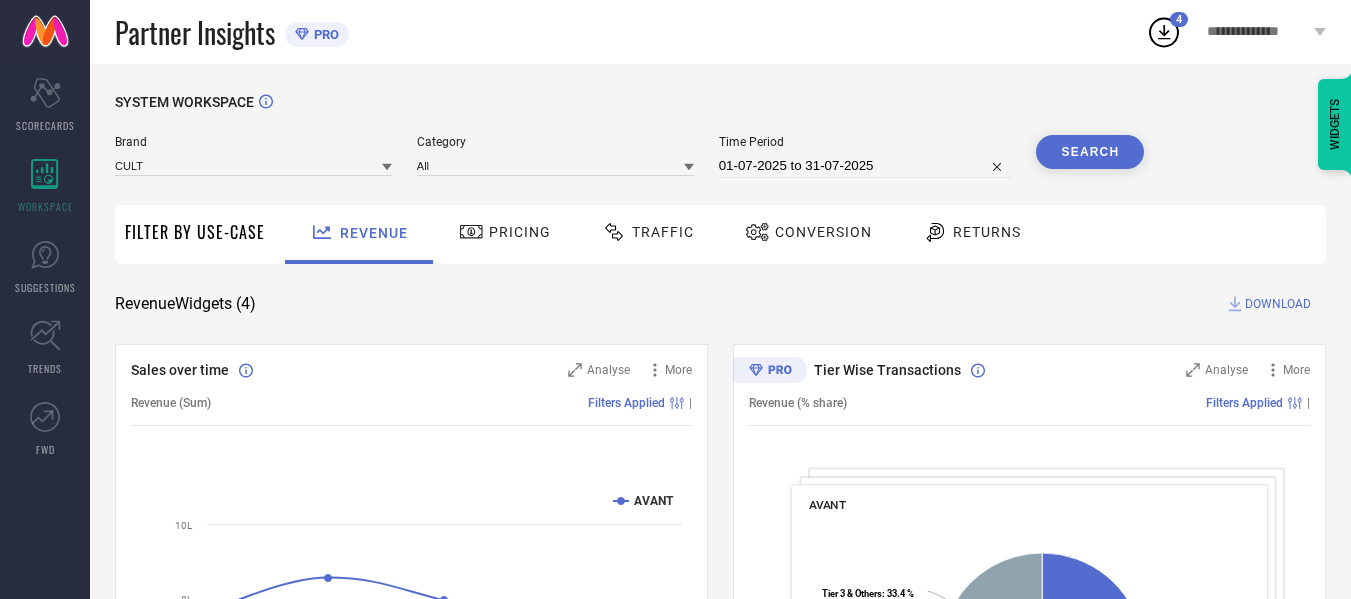 click on "01-07-2025 to 31-07-2025" at bounding box center (865, 166) 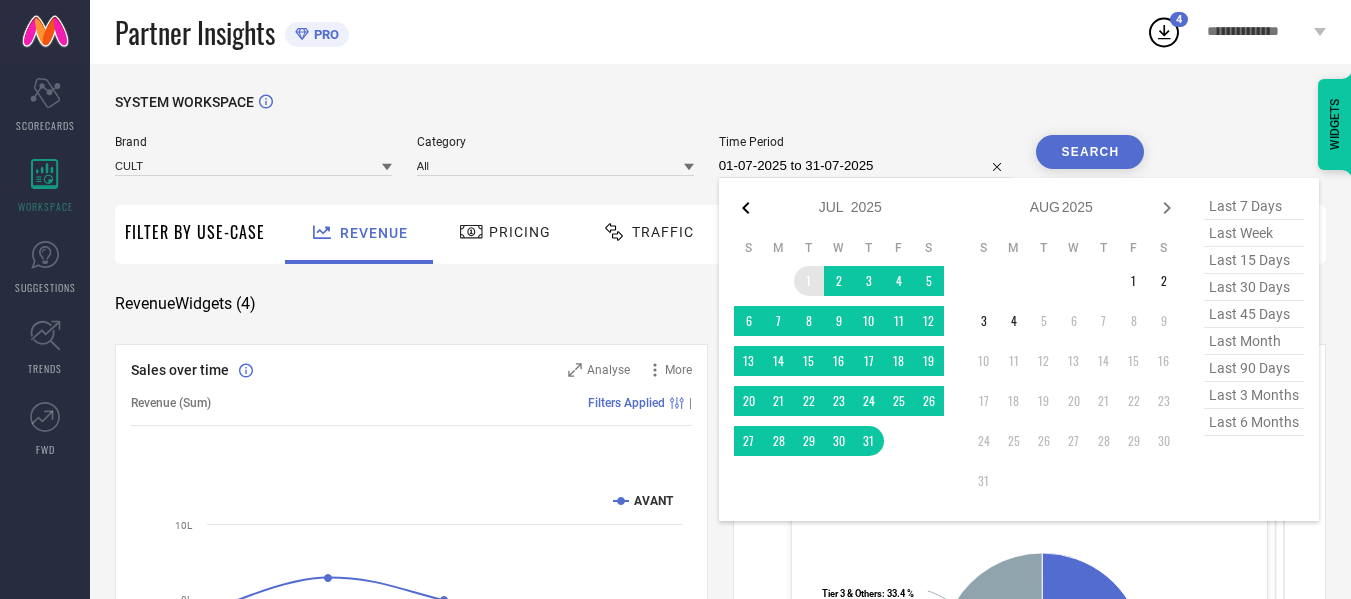 click 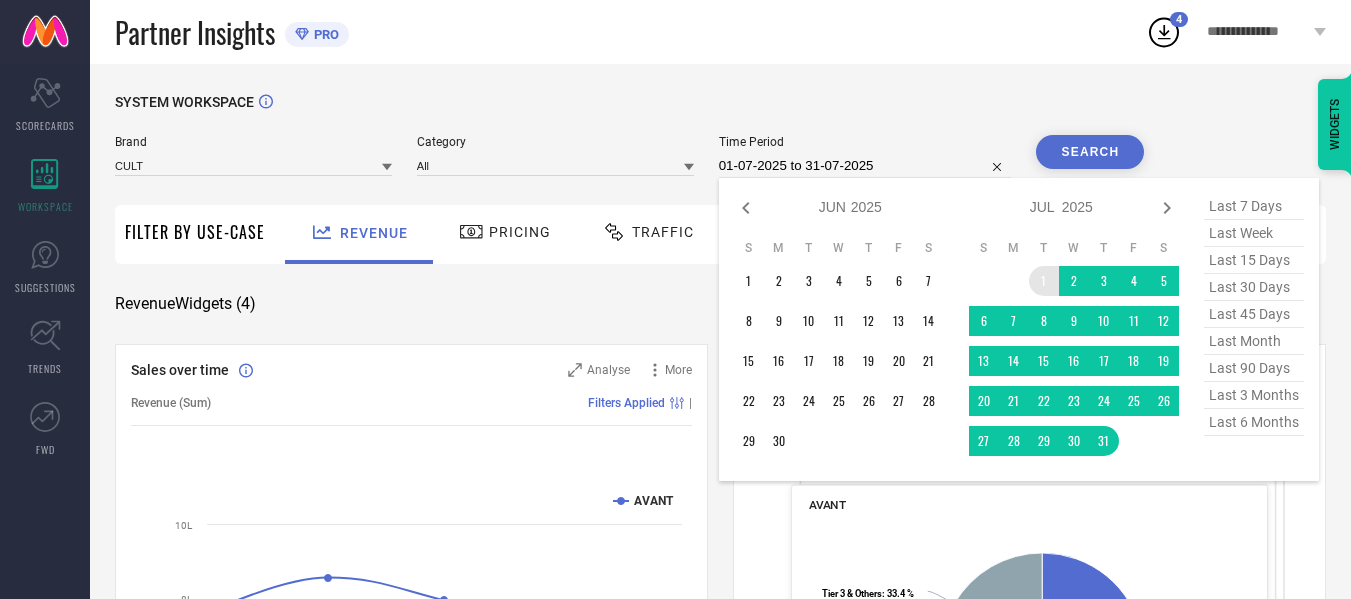 click 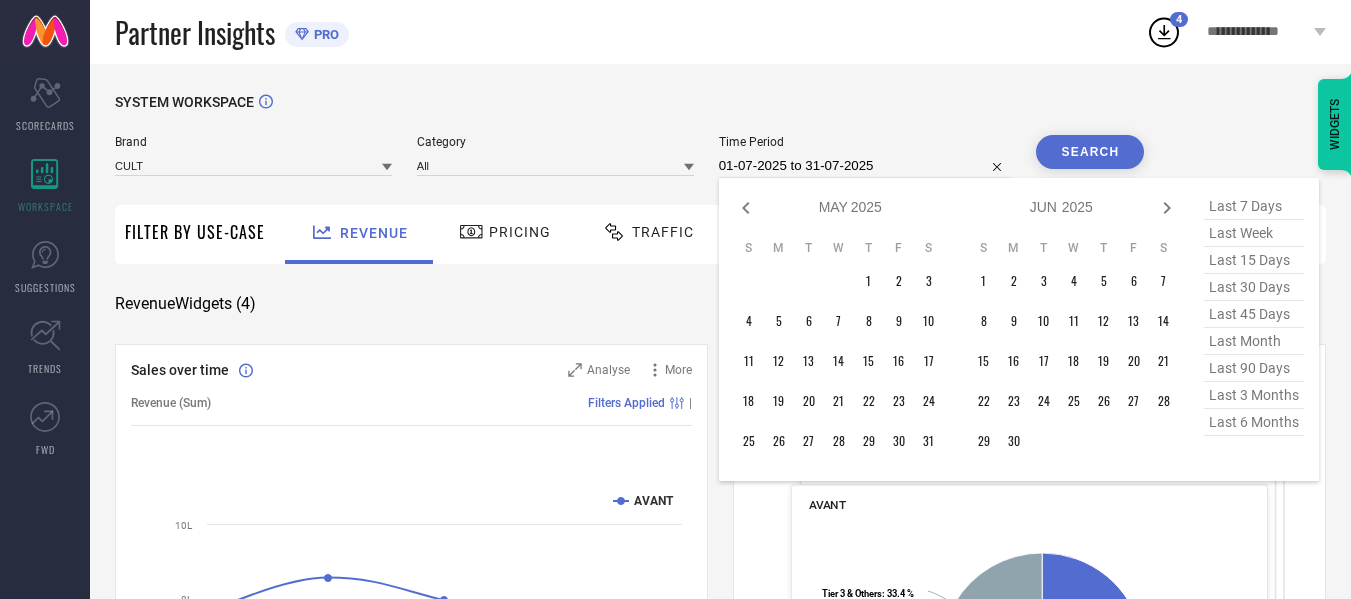click 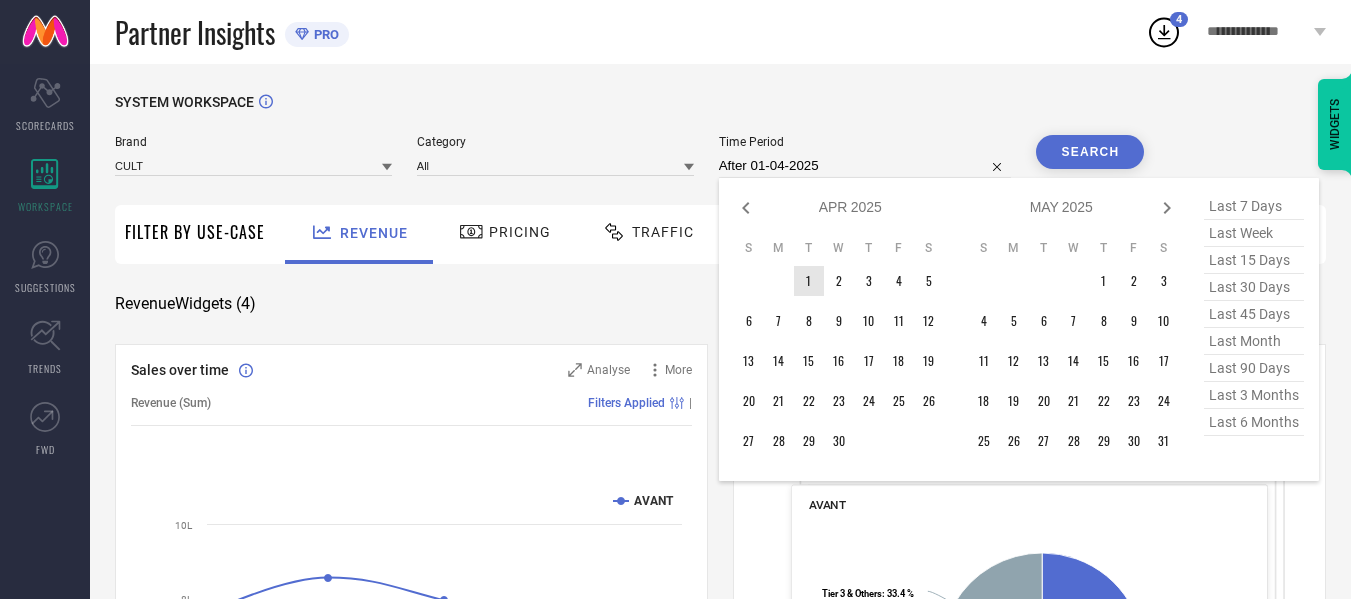click on "1" at bounding box center [809, 281] 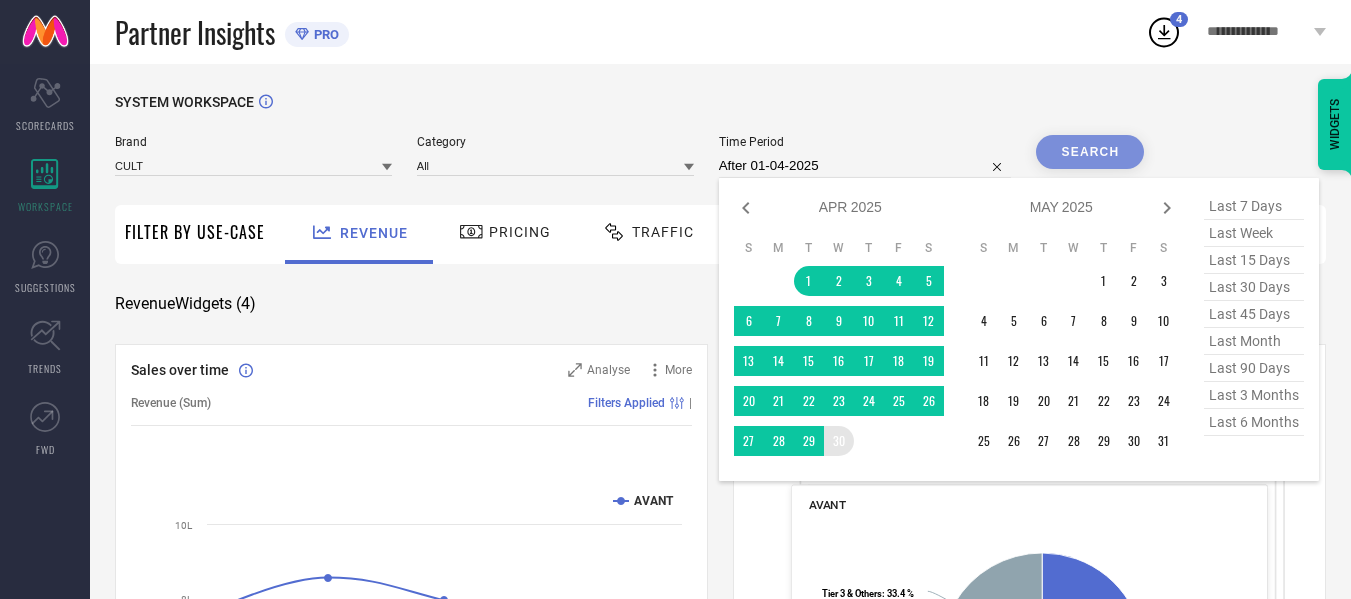 type on "01-04-2025 to 30-04-2025" 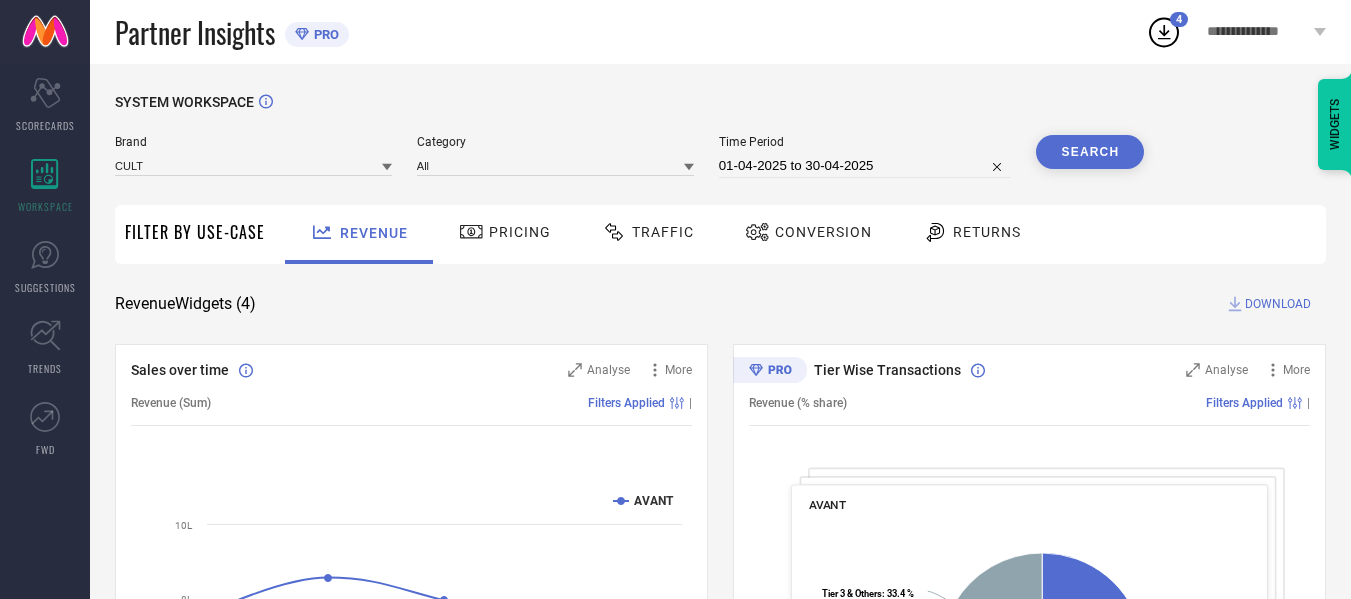 click on "Search" at bounding box center (1090, 152) 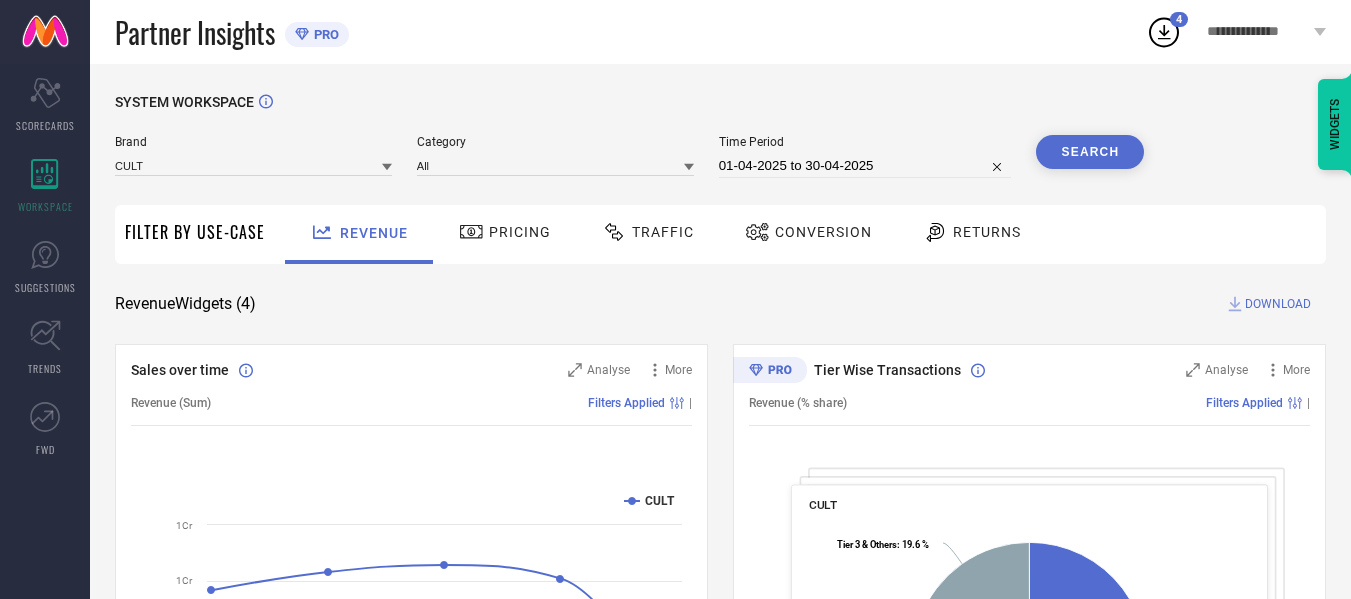 click on "DOWNLOAD" at bounding box center (1278, 304) 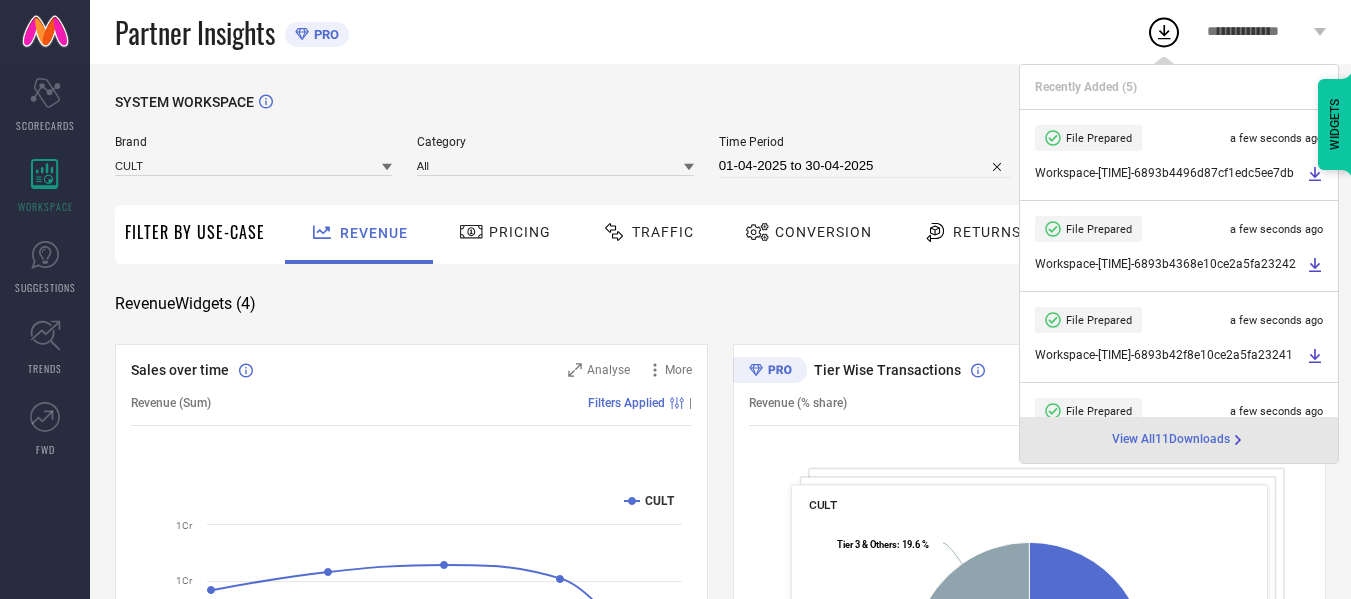 click on "01-04-2025 to 30-04-2025" at bounding box center (865, 166) 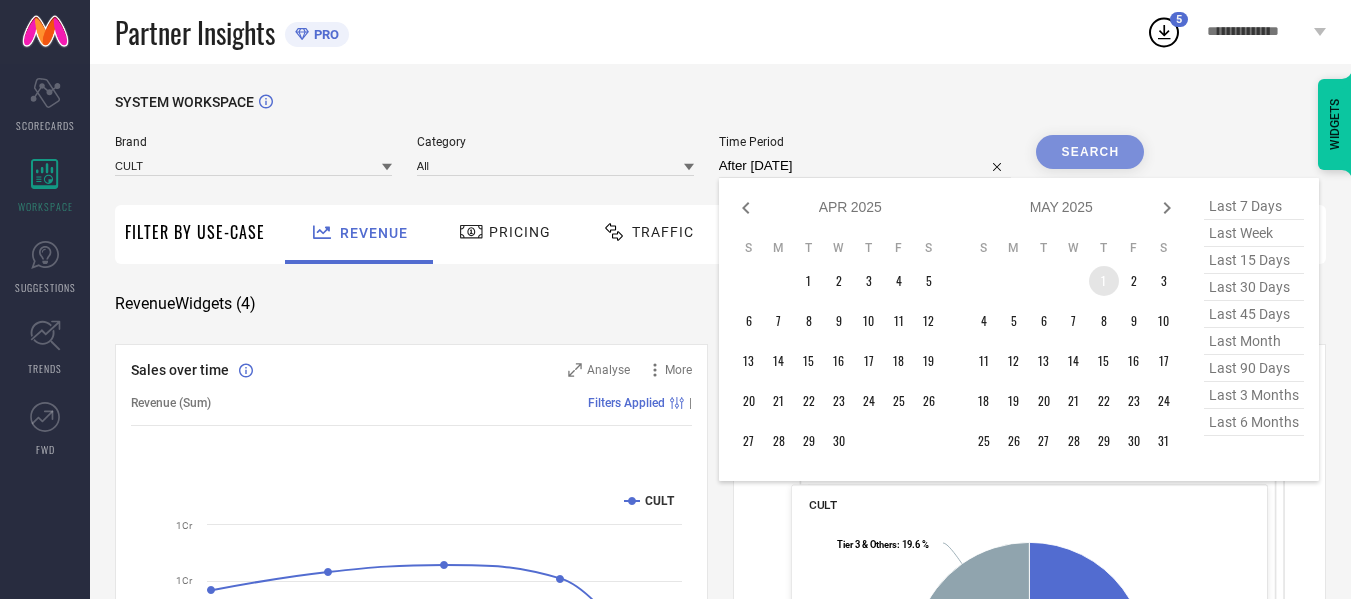 click on "1" at bounding box center [1104, 281] 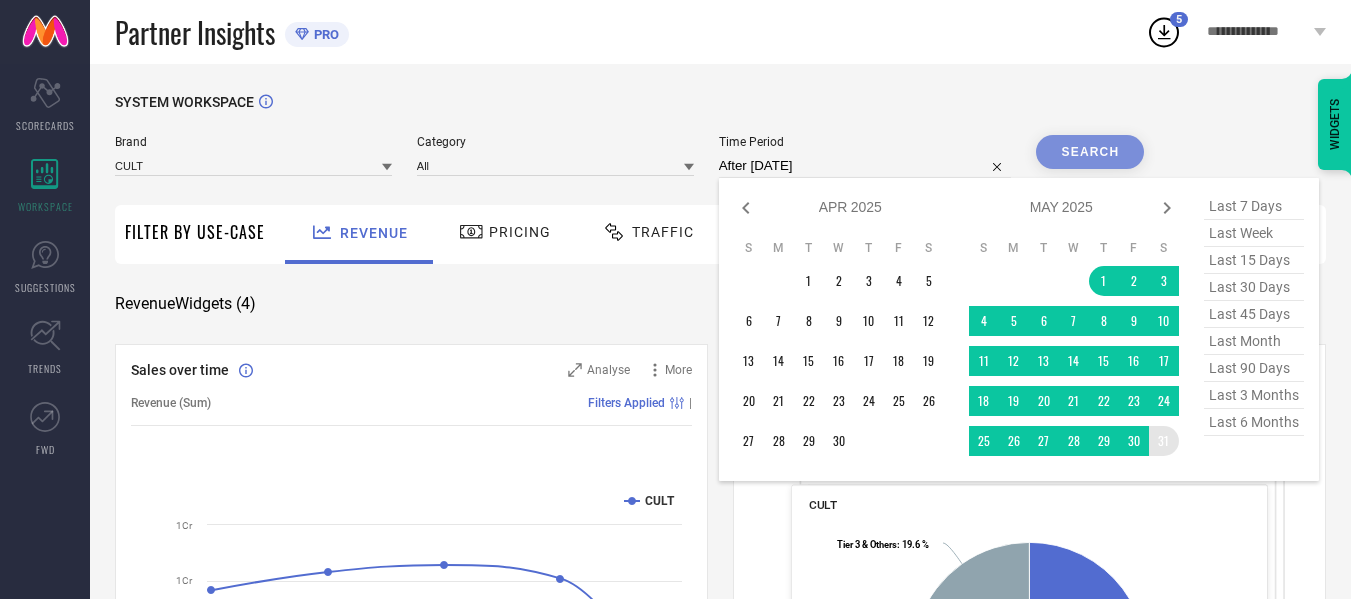 type on "01-05-2025 to 31-05-2025" 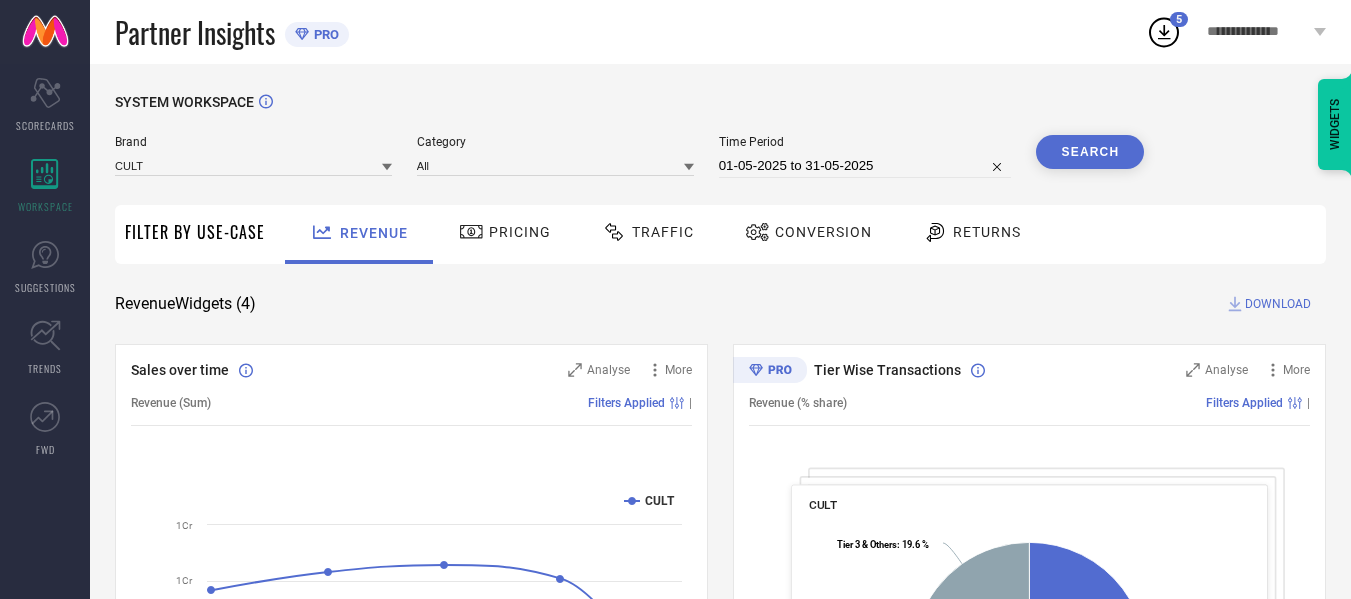 click on "Search" at bounding box center [1090, 152] 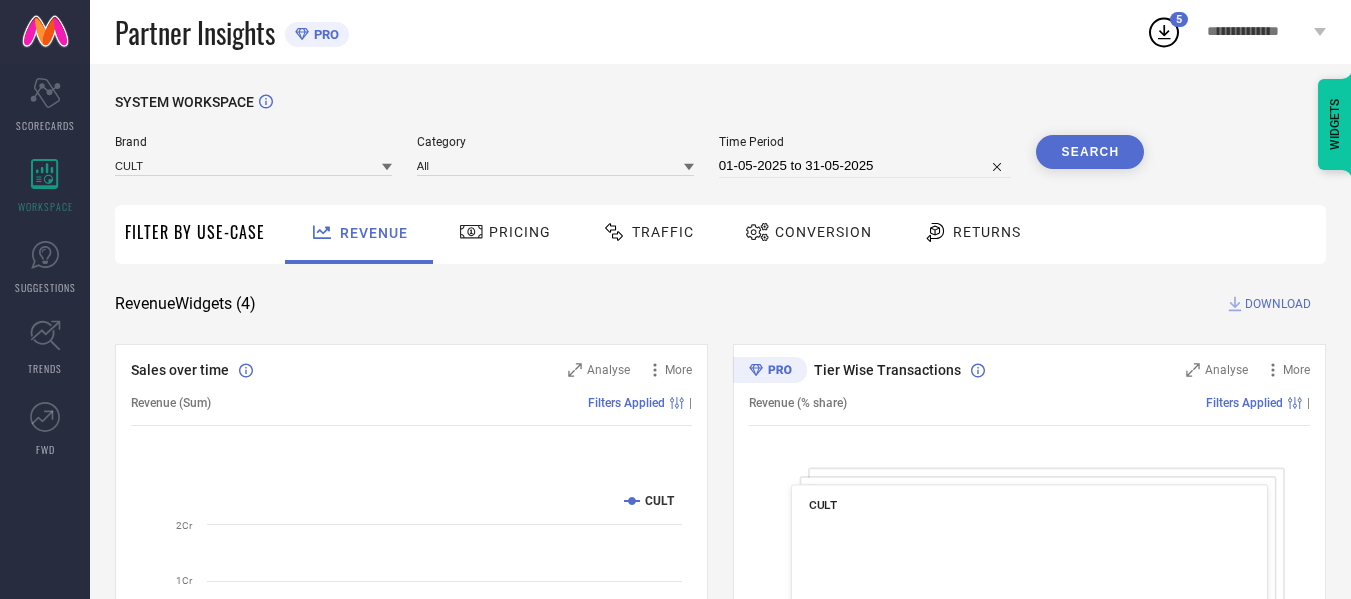 click on "DOWNLOAD" at bounding box center [1278, 304] 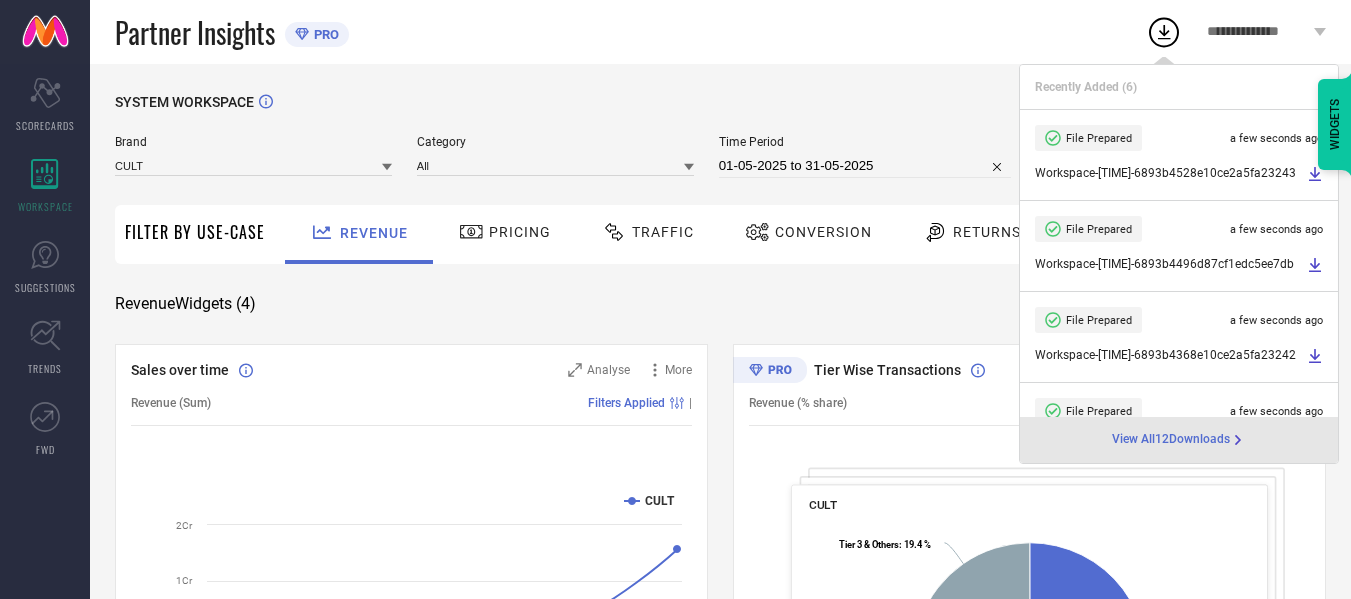 click on "01-05-2025 to 31-05-2025" at bounding box center [865, 166] 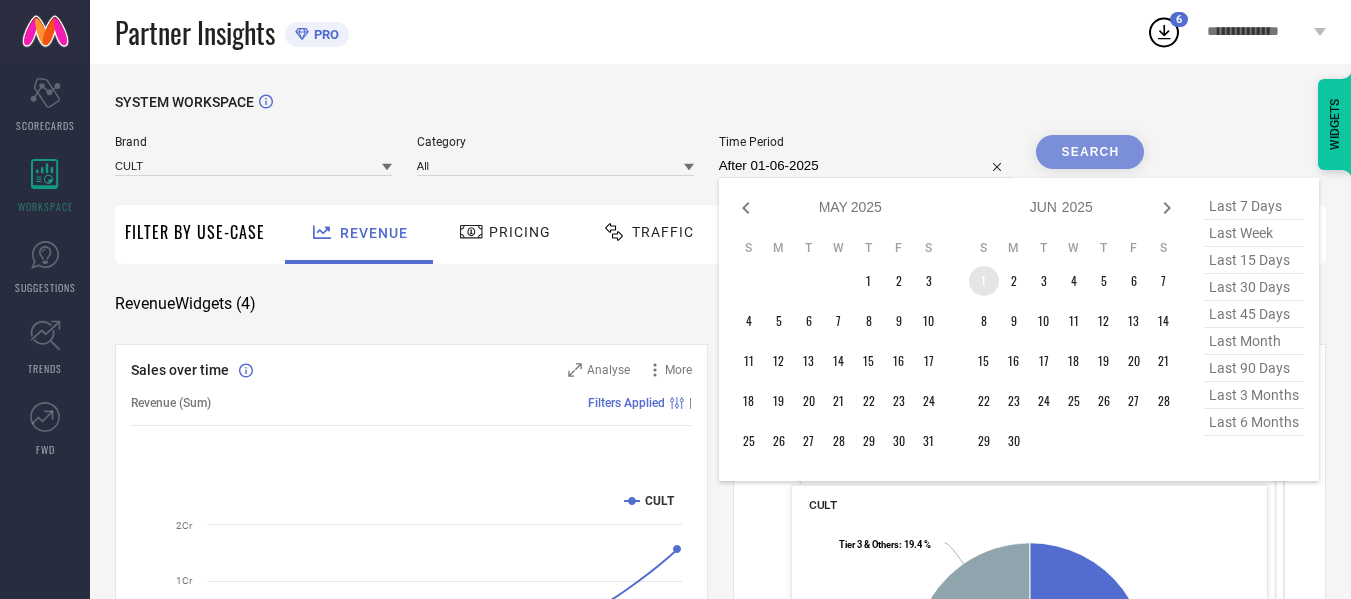 click on "1" at bounding box center [984, 281] 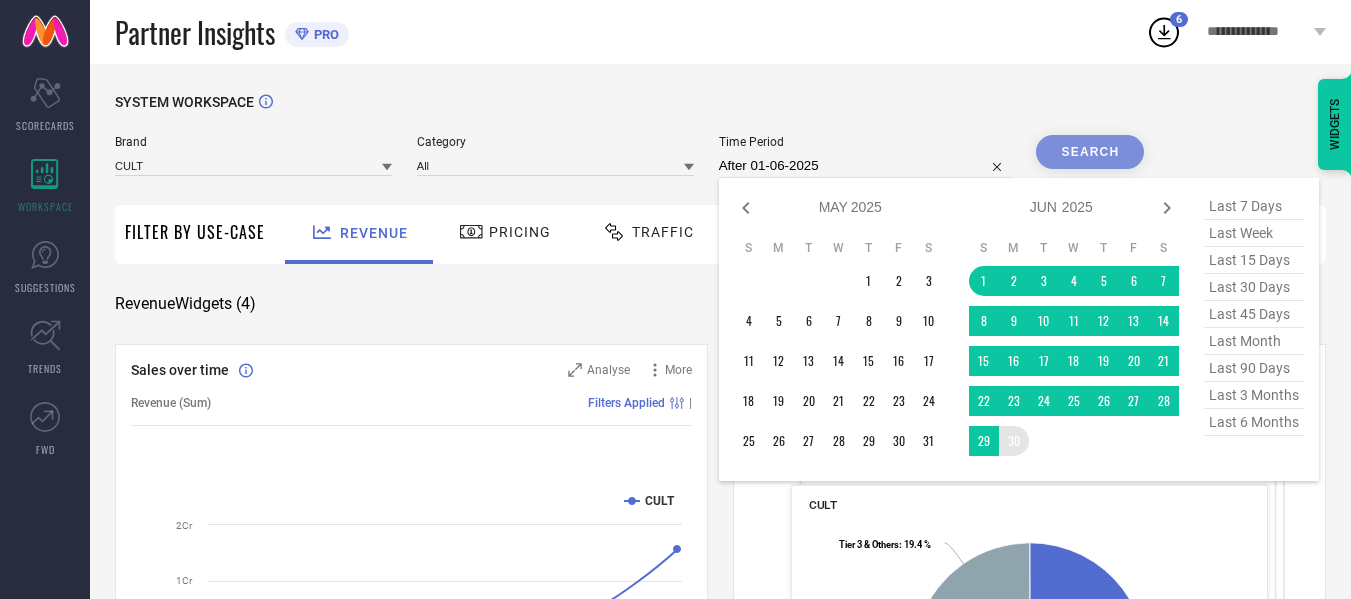 type on "01-06-2025 to 30-06-2025" 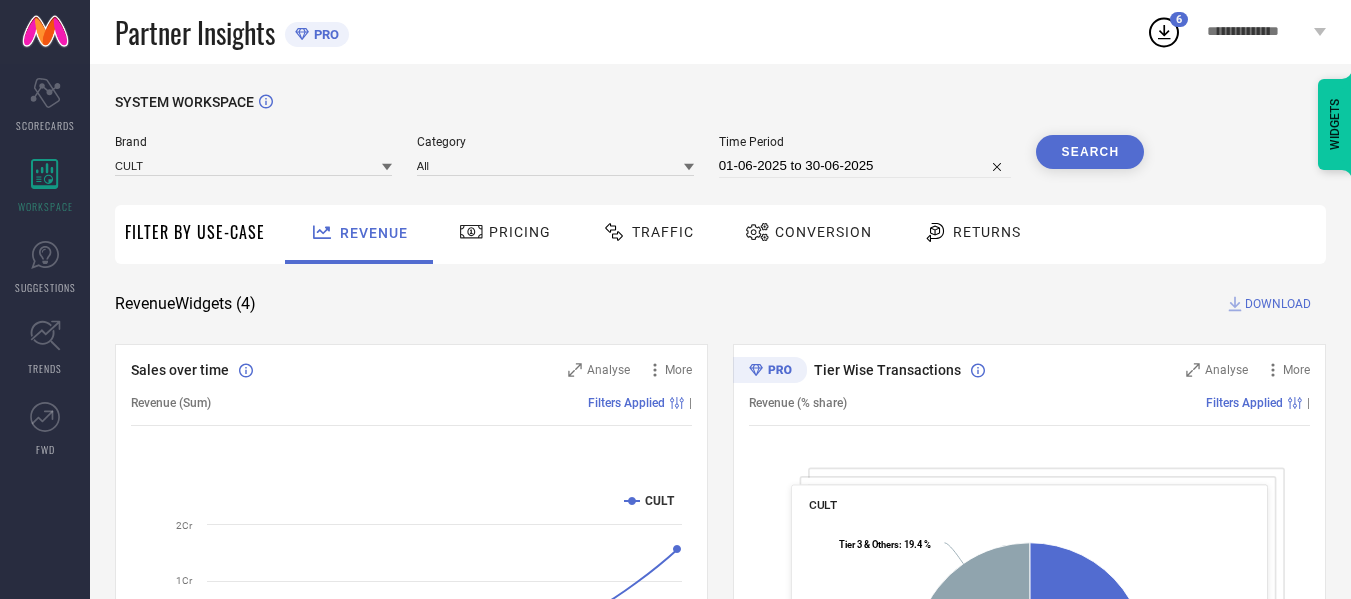 click on "Search" at bounding box center [1090, 152] 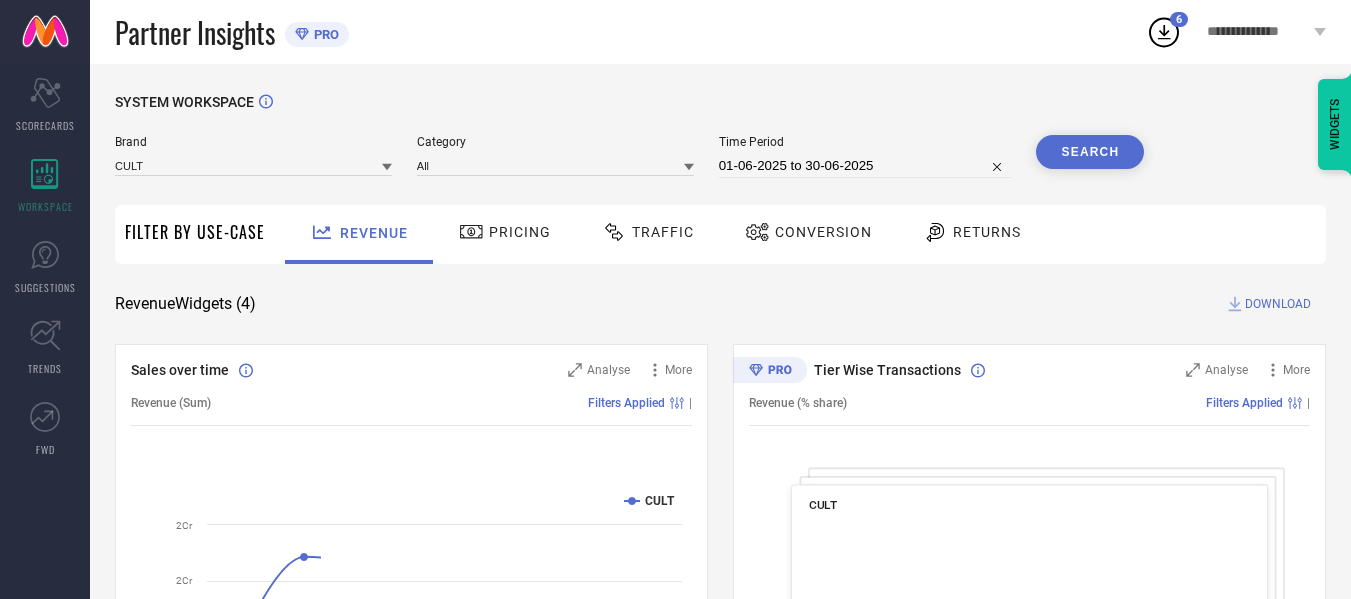 click on "DOWNLOAD" at bounding box center [1278, 304] 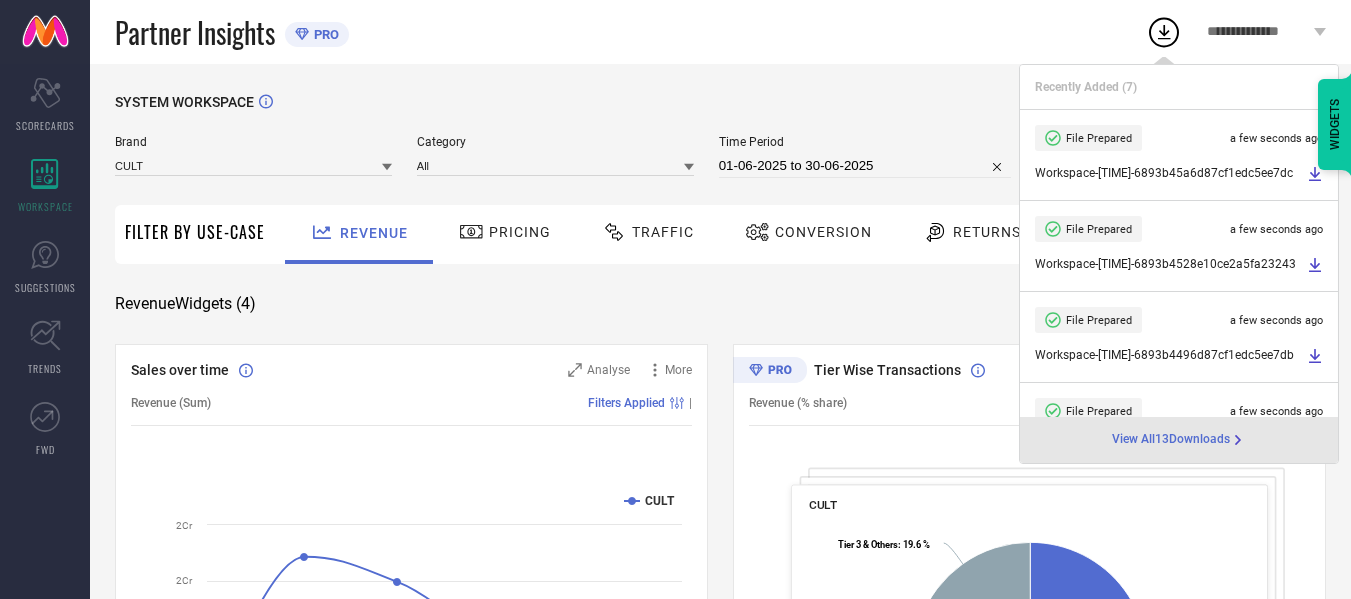 select on "5" 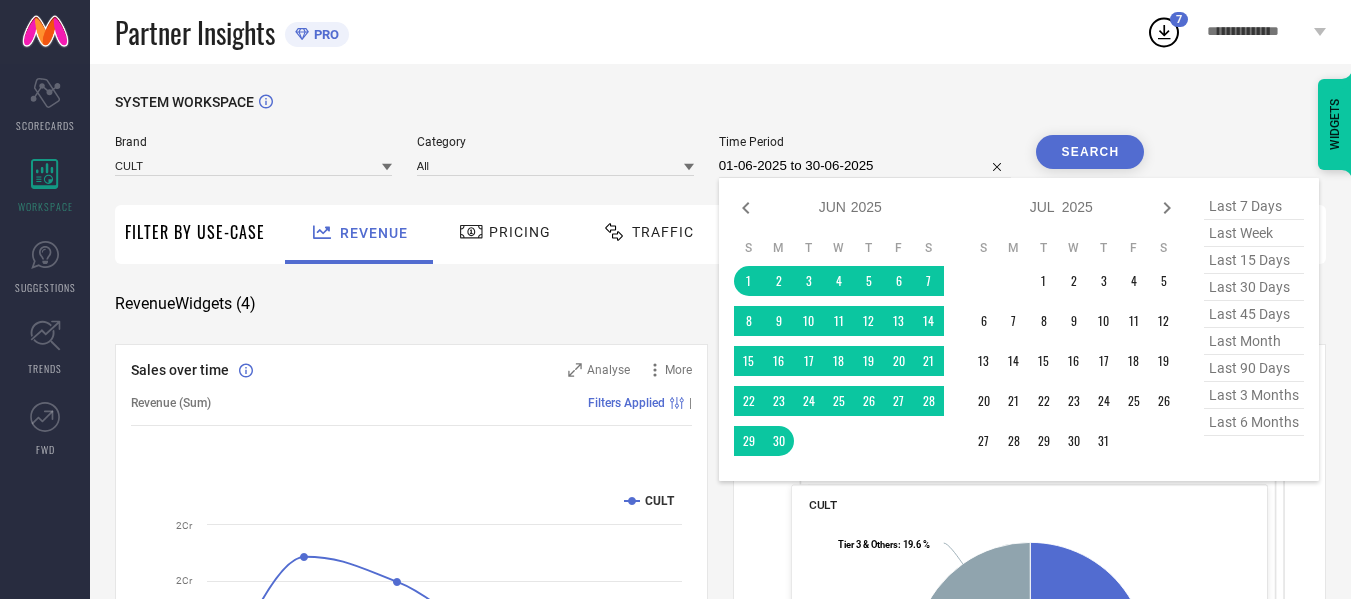 click on "01-06-2025 to 30-06-2025" at bounding box center [865, 166] 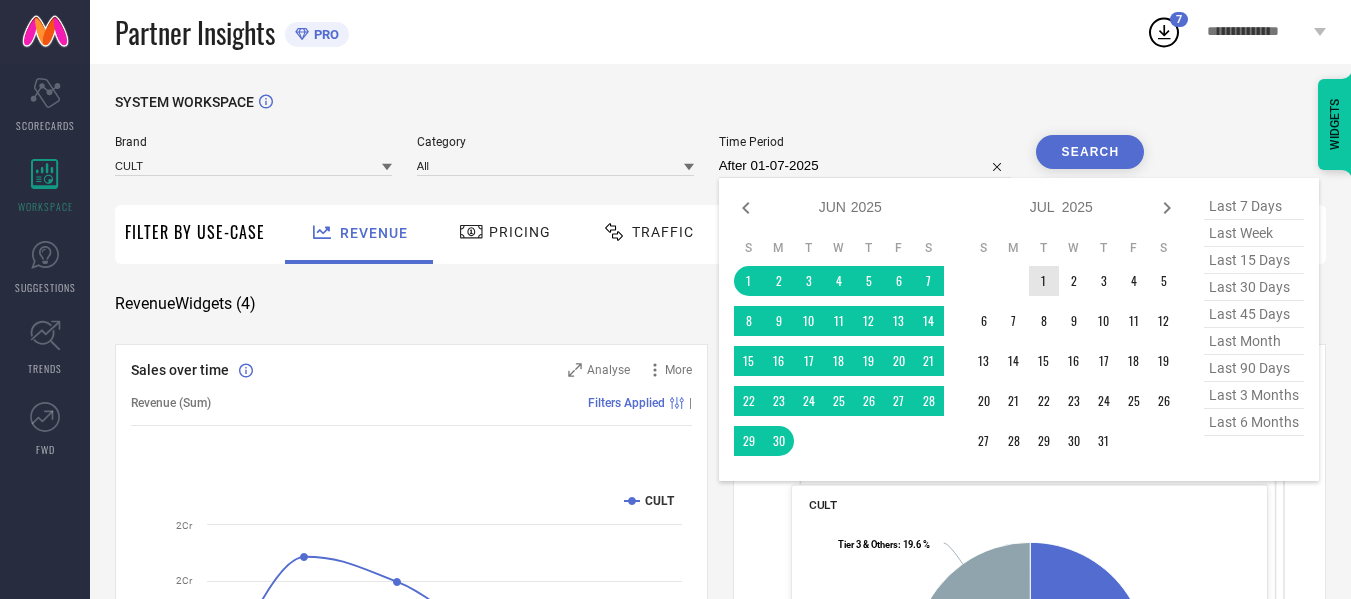 click on "1" at bounding box center [1044, 281] 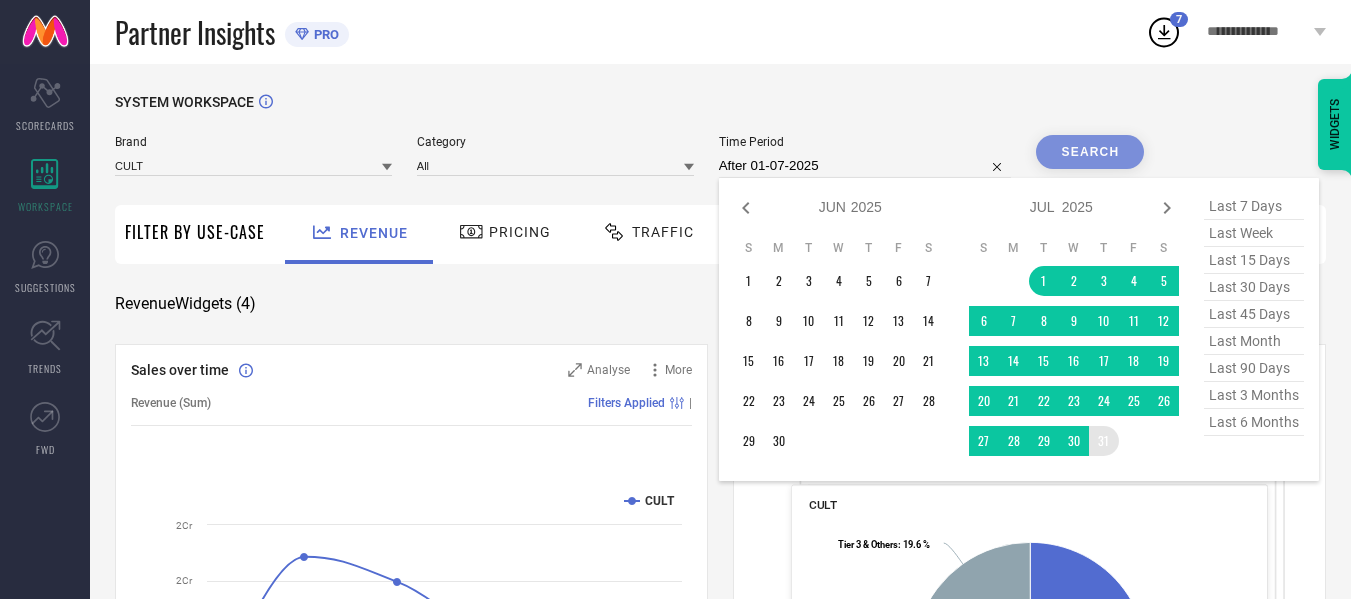 type on "01-07-2025 to 31-07-2025" 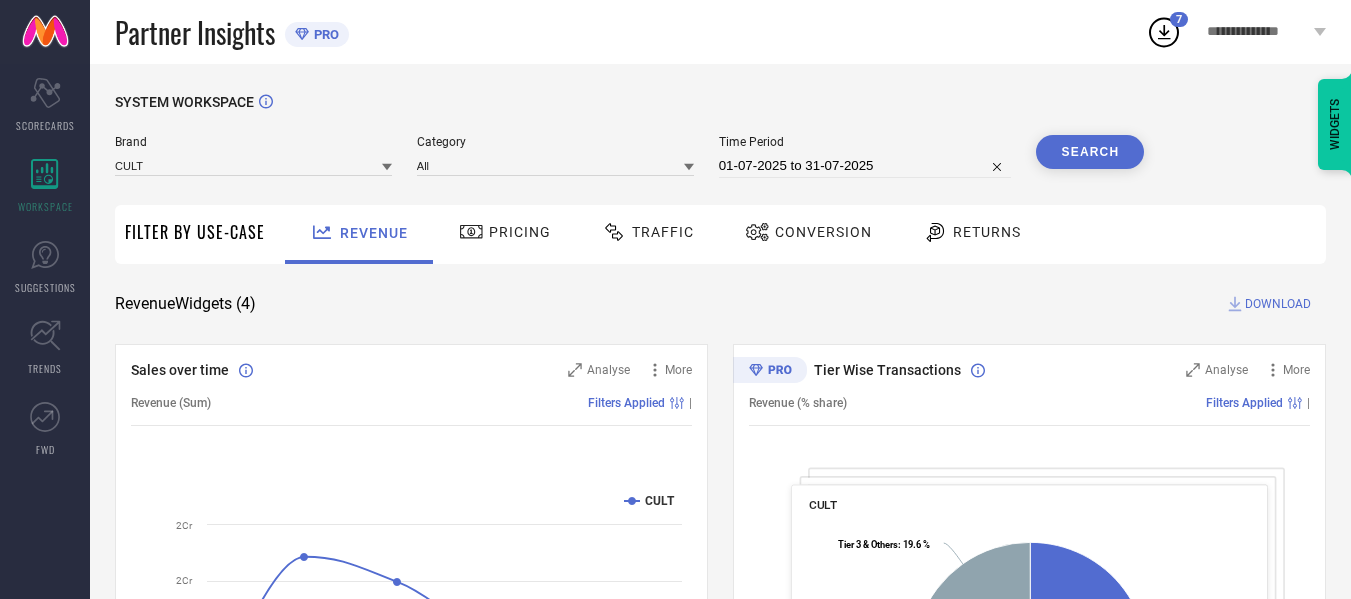 click on "Search" at bounding box center (1090, 152) 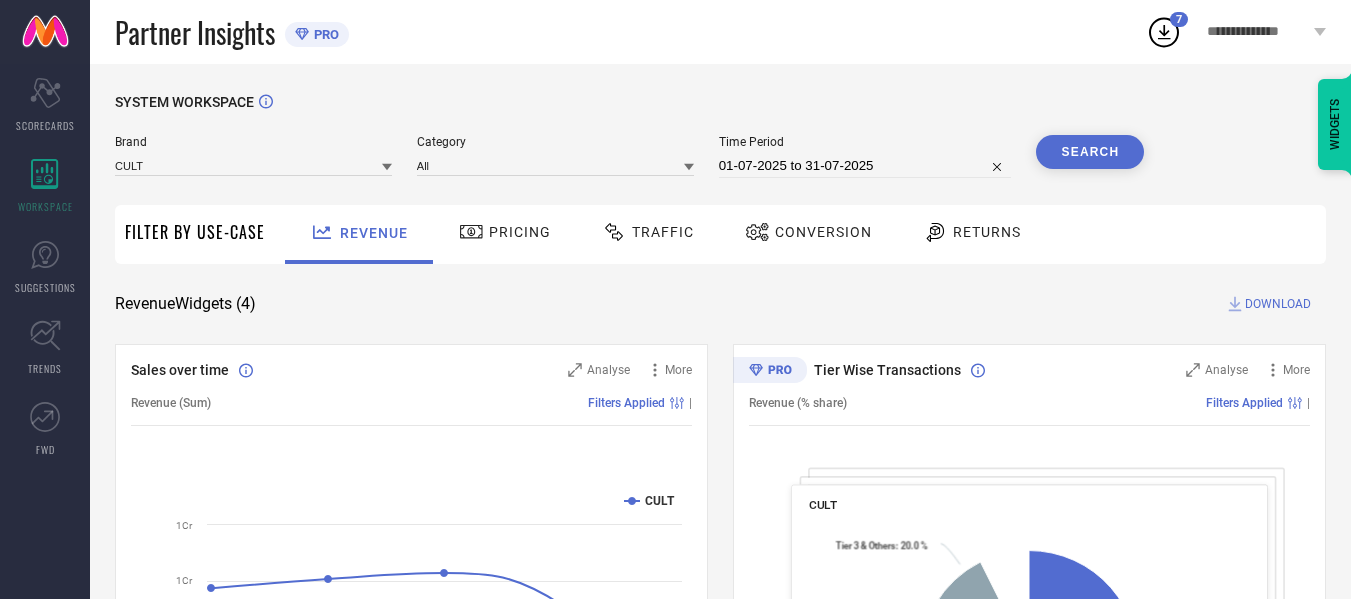 click on "DOWNLOAD" at bounding box center [1278, 304] 